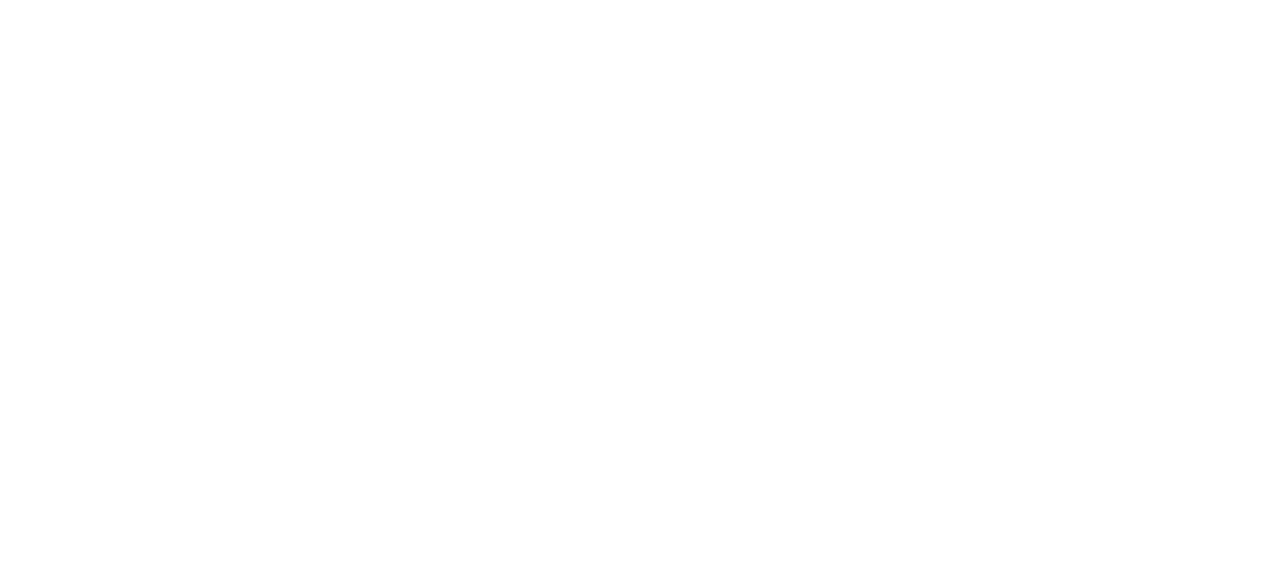 select on "MY" 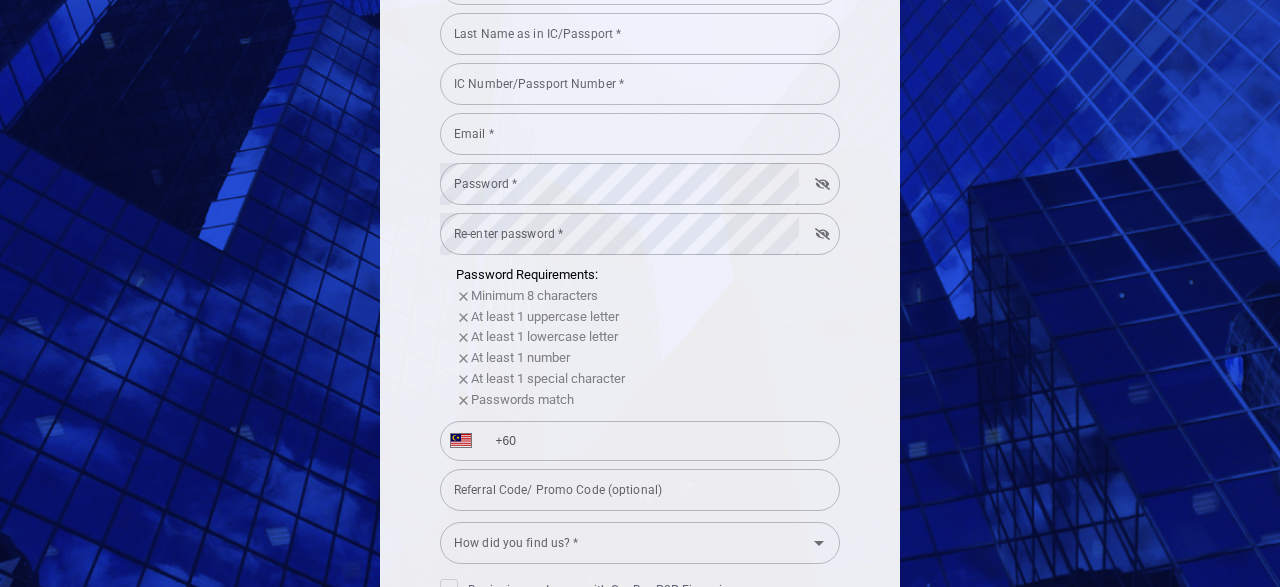 scroll, scrollTop: 519, scrollLeft: 0, axis: vertical 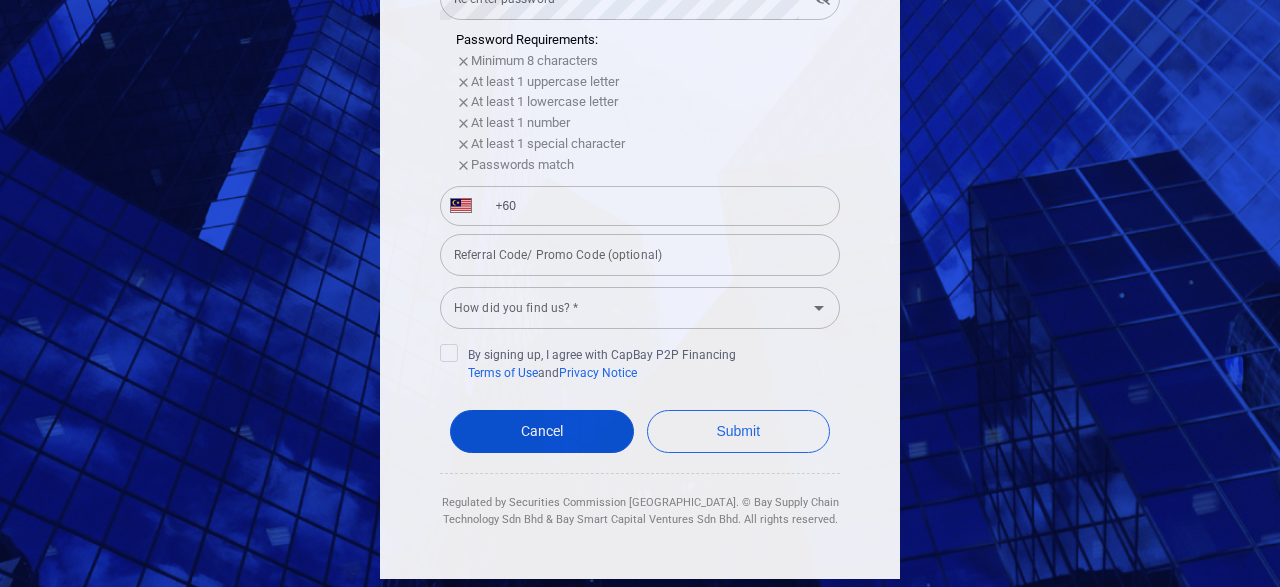 click on "Cancel" at bounding box center [542, 431] 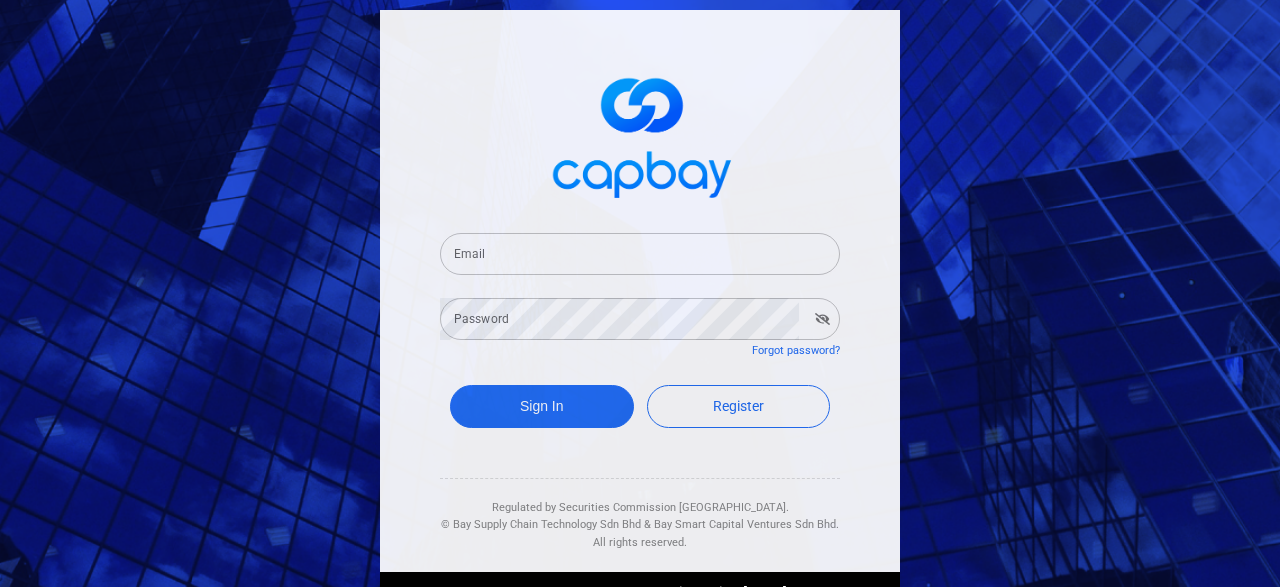 click on "Email Email Password Password Forgot password? Sign In     Register Regulated by Securities Commission [GEOGRAPHIC_DATA].   © Bay Supply Chain Technology Sdn Bhd   &   Bay Smart Capital Ventures Sdn Bhd.   All rights reserved. Download the app and start investing [DATE]" at bounding box center [640, 293] 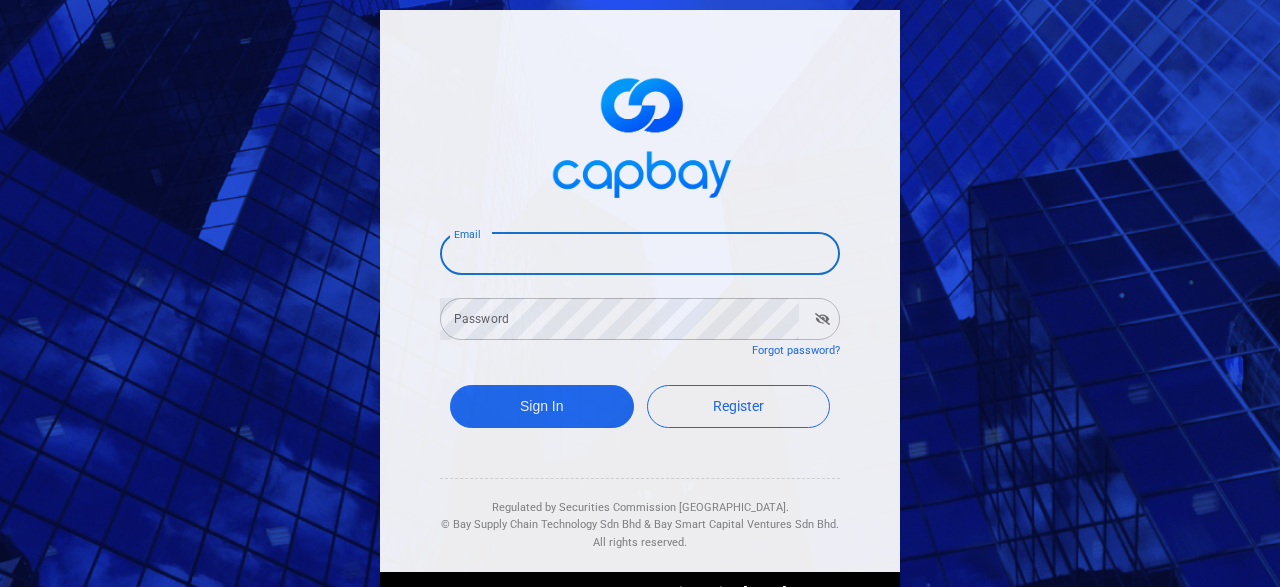 click on "Email" at bounding box center [640, 254] 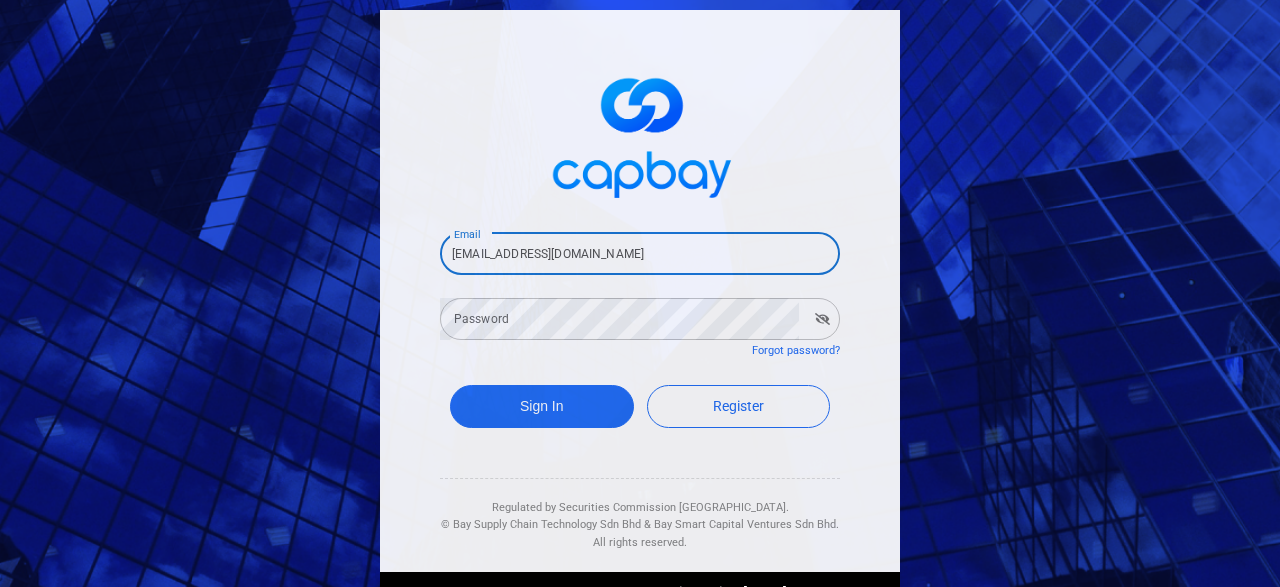 type on "[EMAIL_ADDRESS][DOMAIN_NAME]" 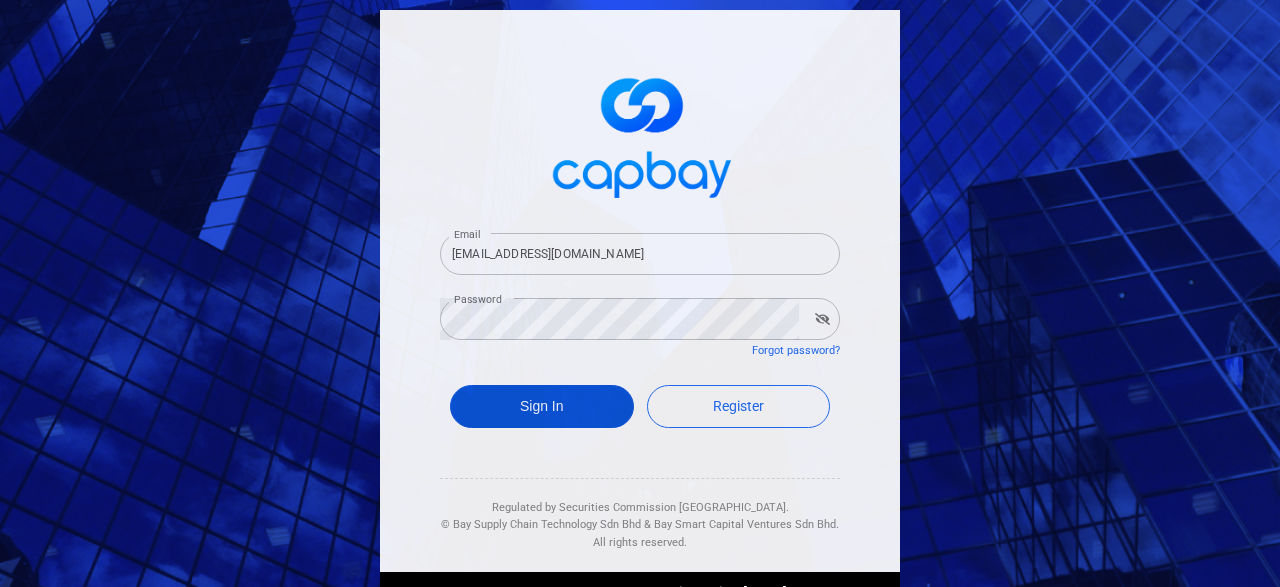 click on "Sign In" at bounding box center [542, 406] 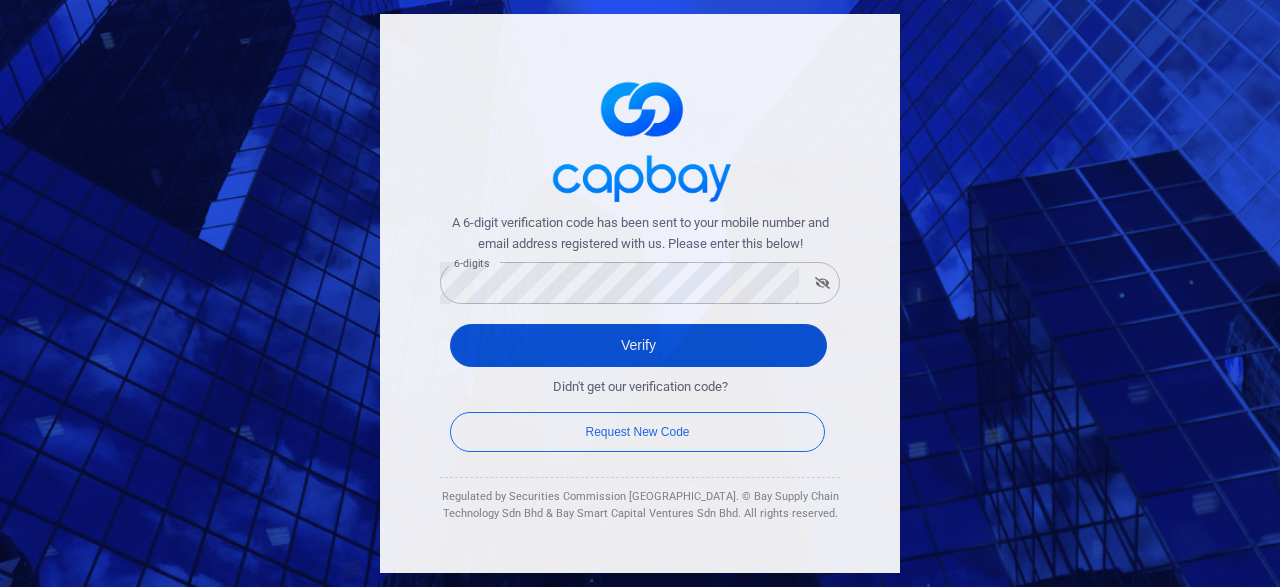 click on "Verify" at bounding box center (638, 345) 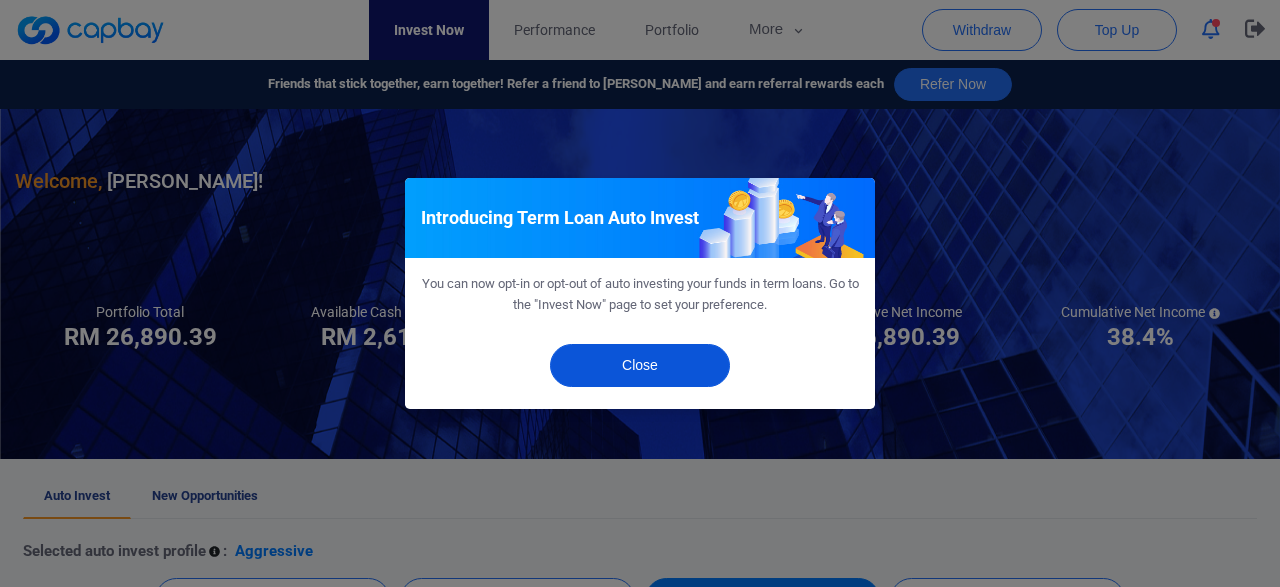 click on "Close" at bounding box center [640, 365] 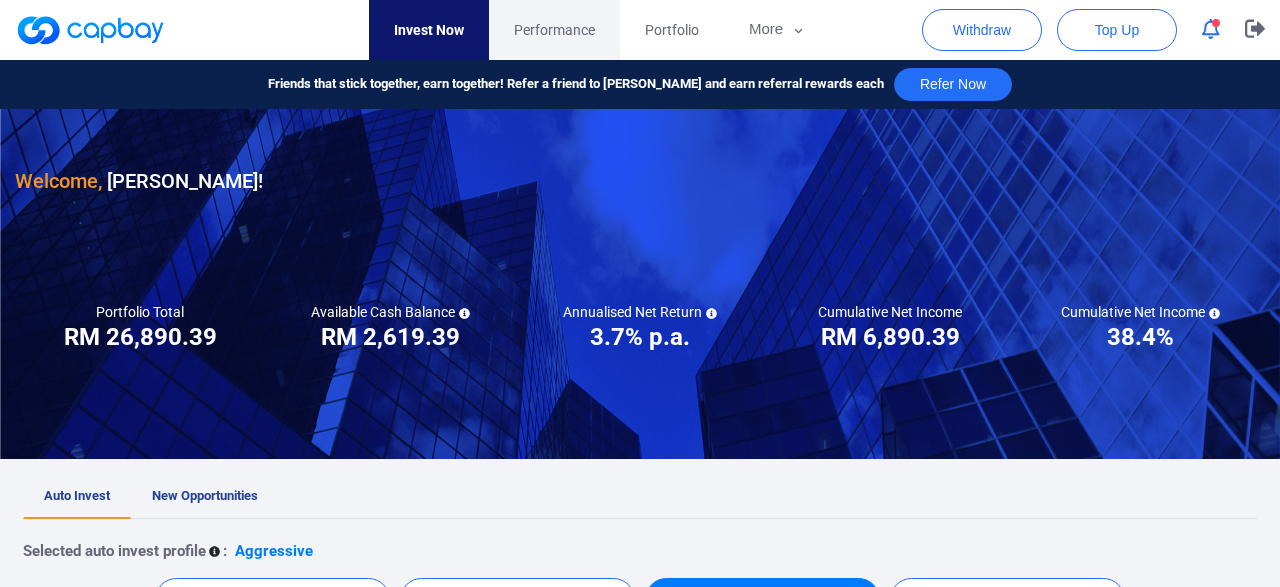 click on "Performance" at bounding box center [554, 30] 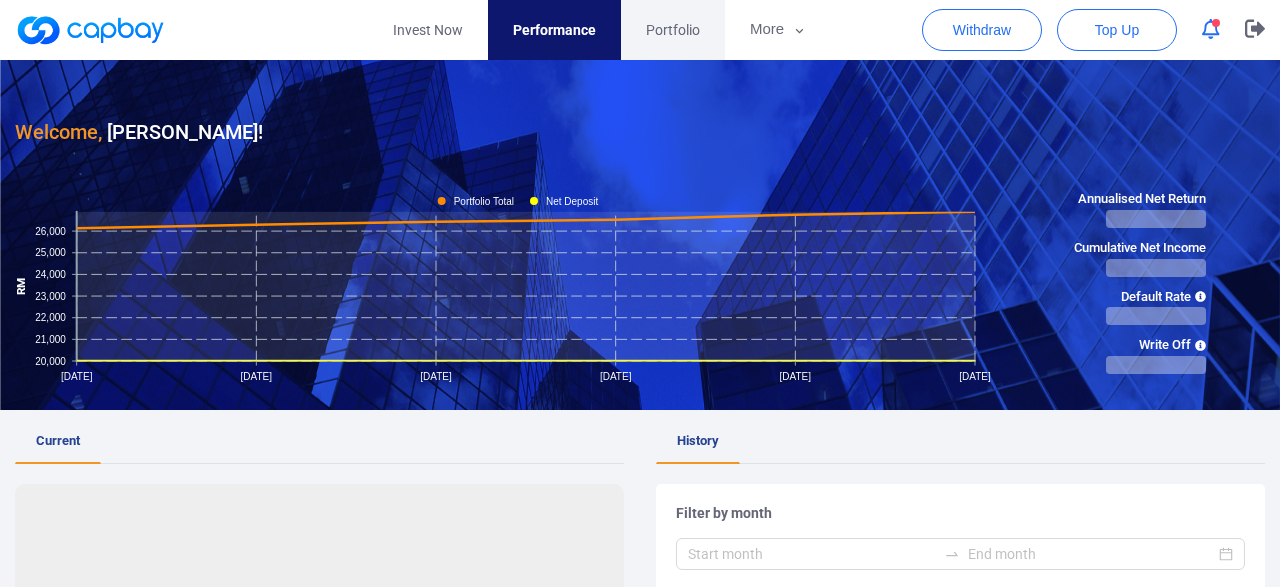 click on "Portfolio" at bounding box center (673, 30) 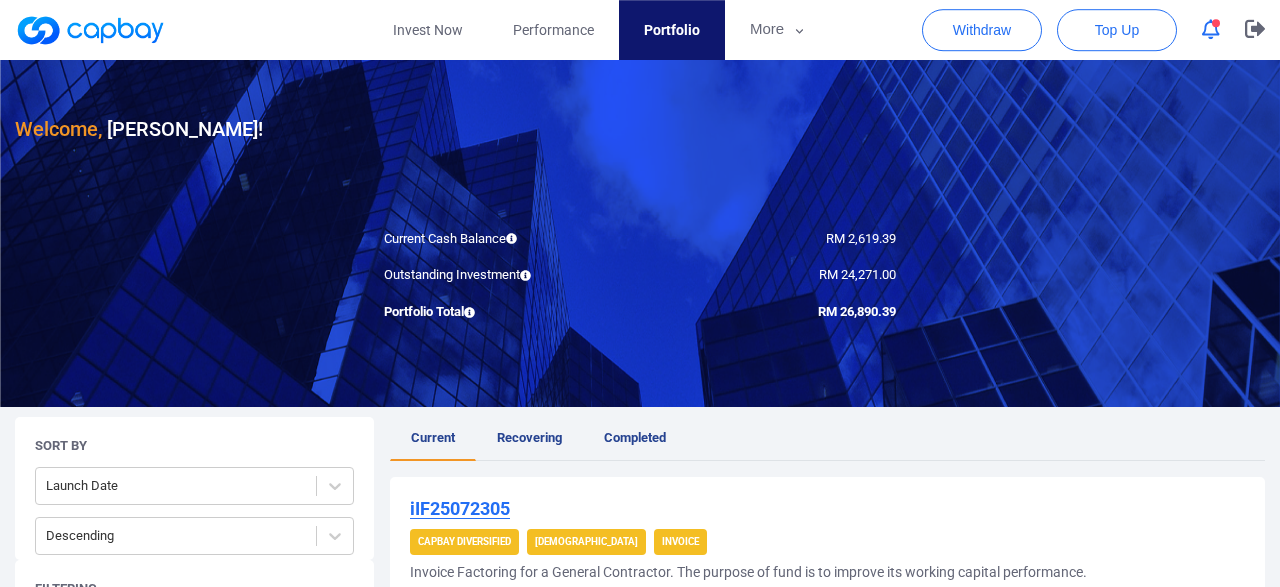 scroll, scrollTop: 104, scrollLeft: 0, axis: vertical 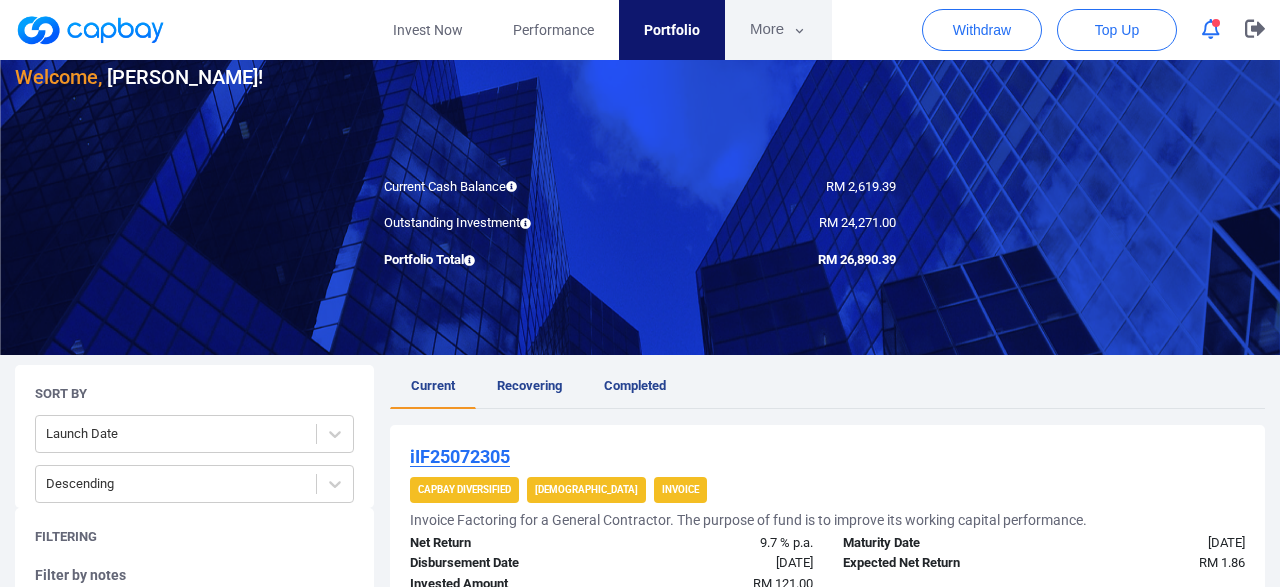 click 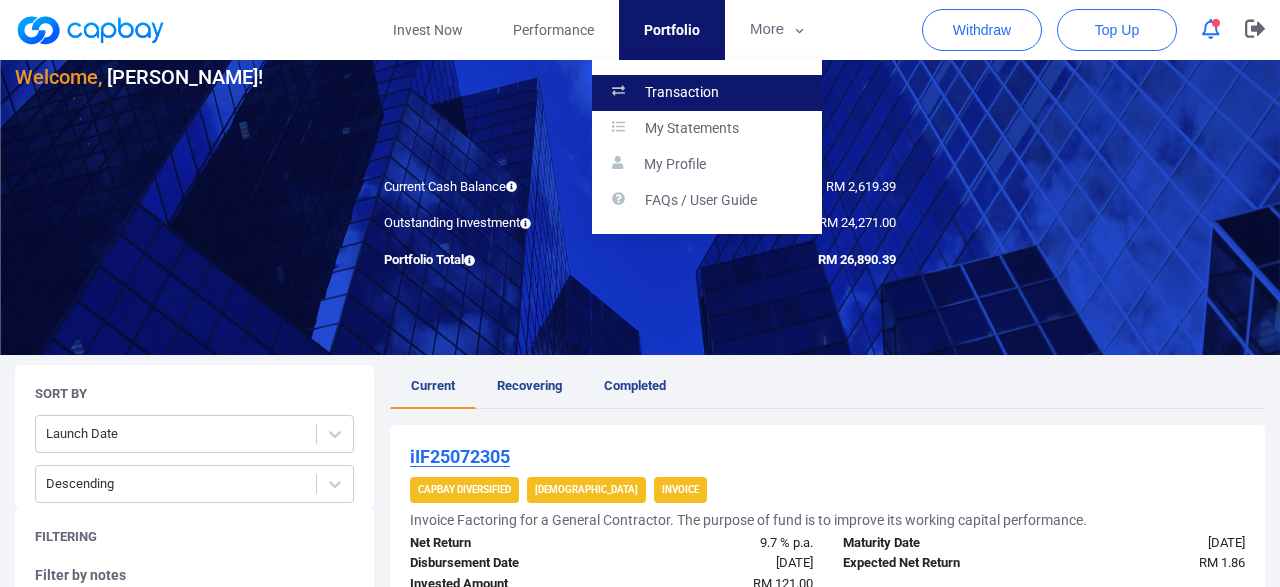 click on "Transaction" at bounding box center (682, 93) 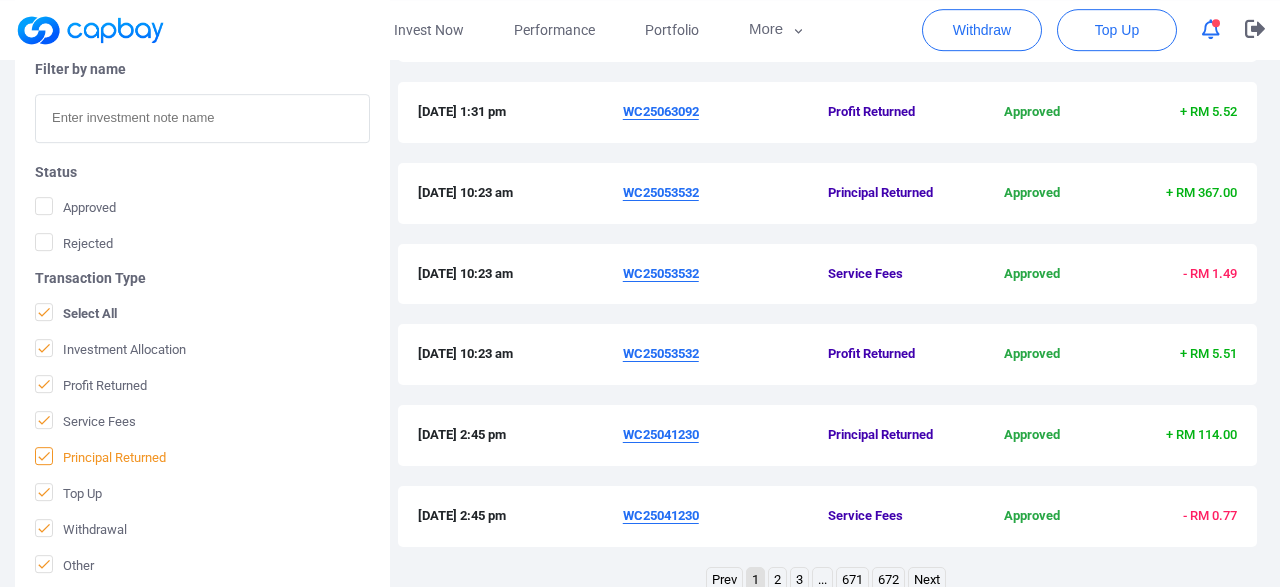 scroll, scrollTop: 728, scrollLeft: 0, axis: vertical 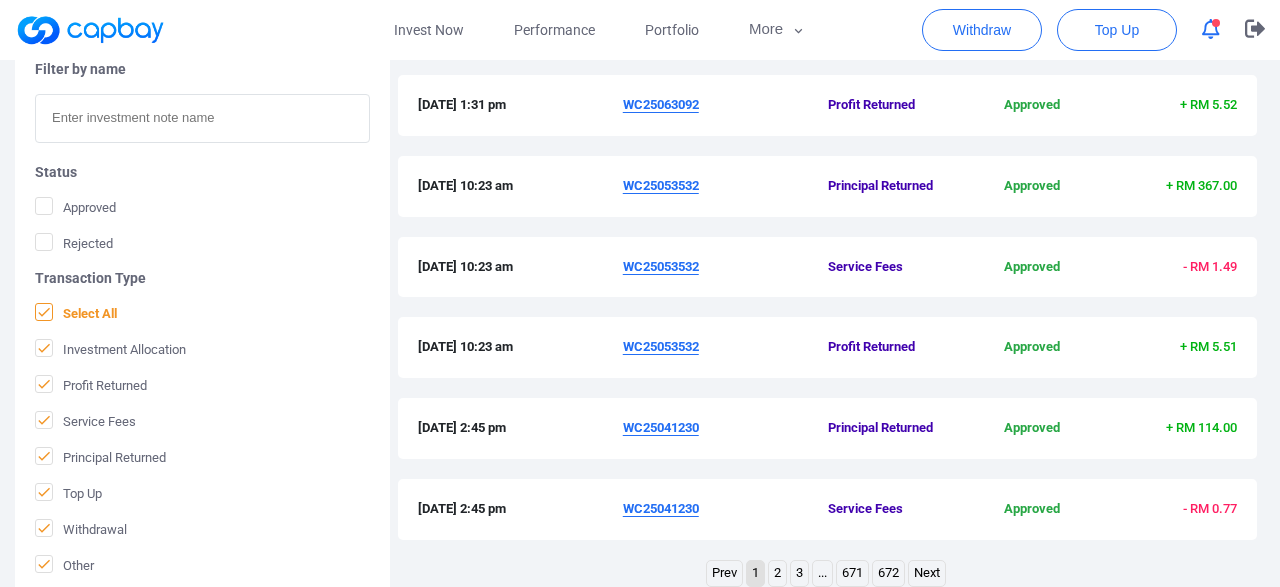 click 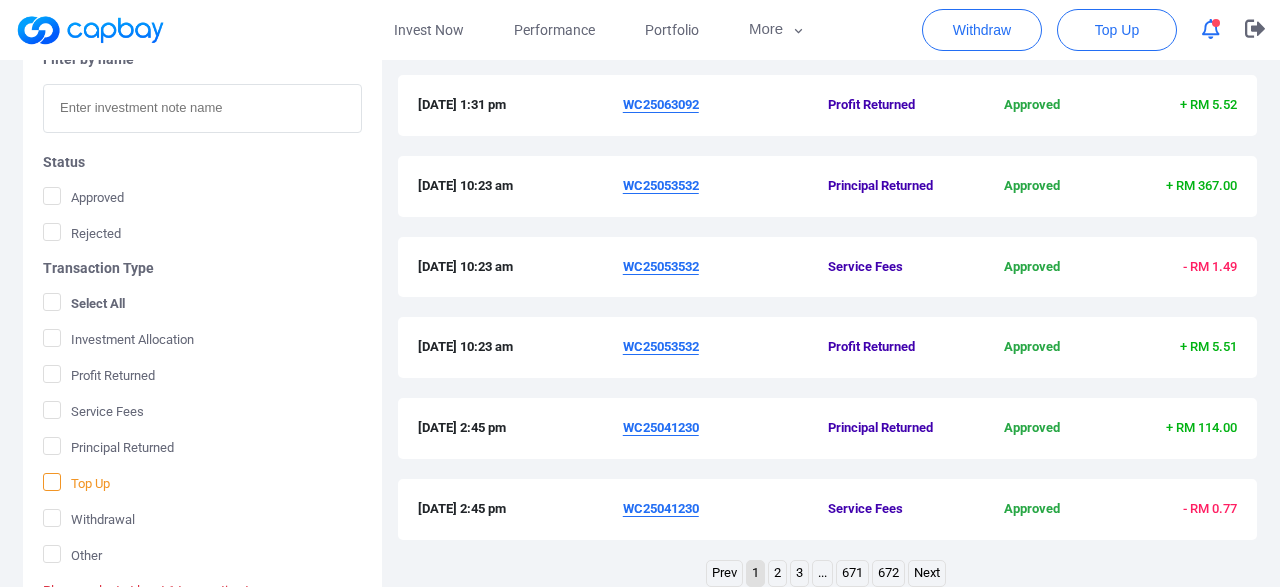 click 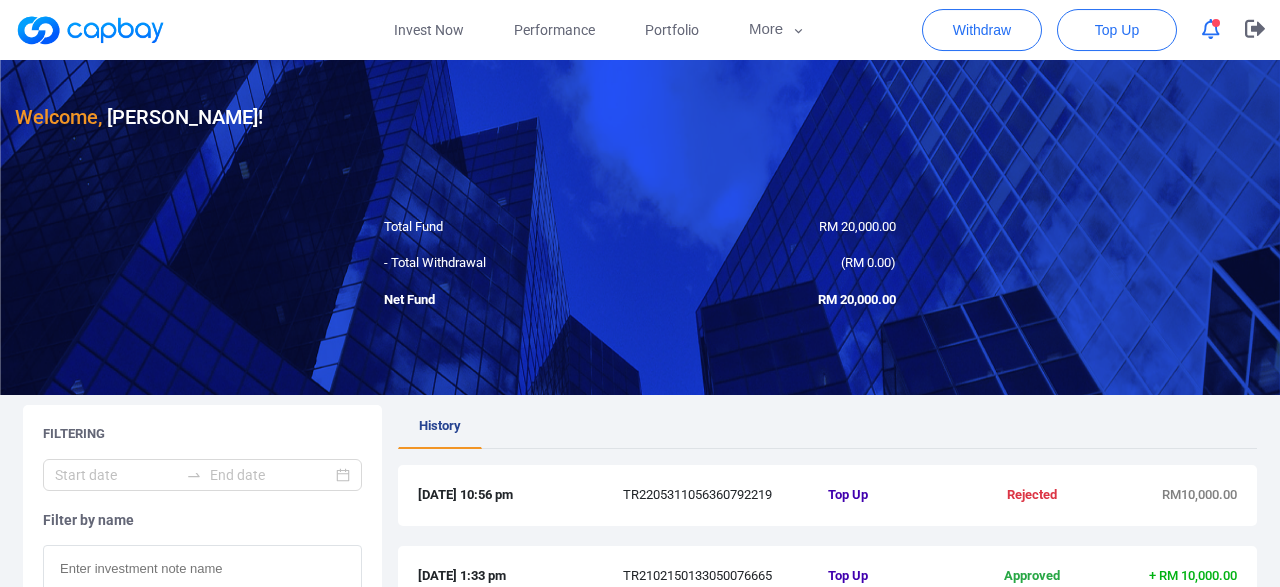 scroll, scrollTop: 0, scrollLeft: 0, axis: both 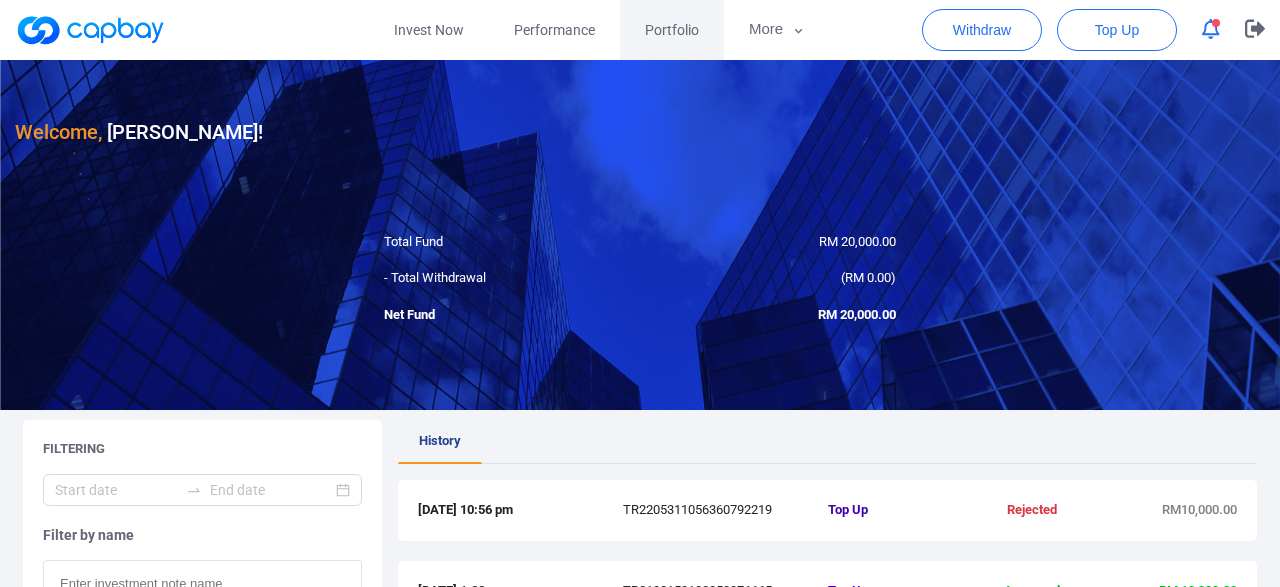 click on "Portfolio" at bounding box center (672, 30) 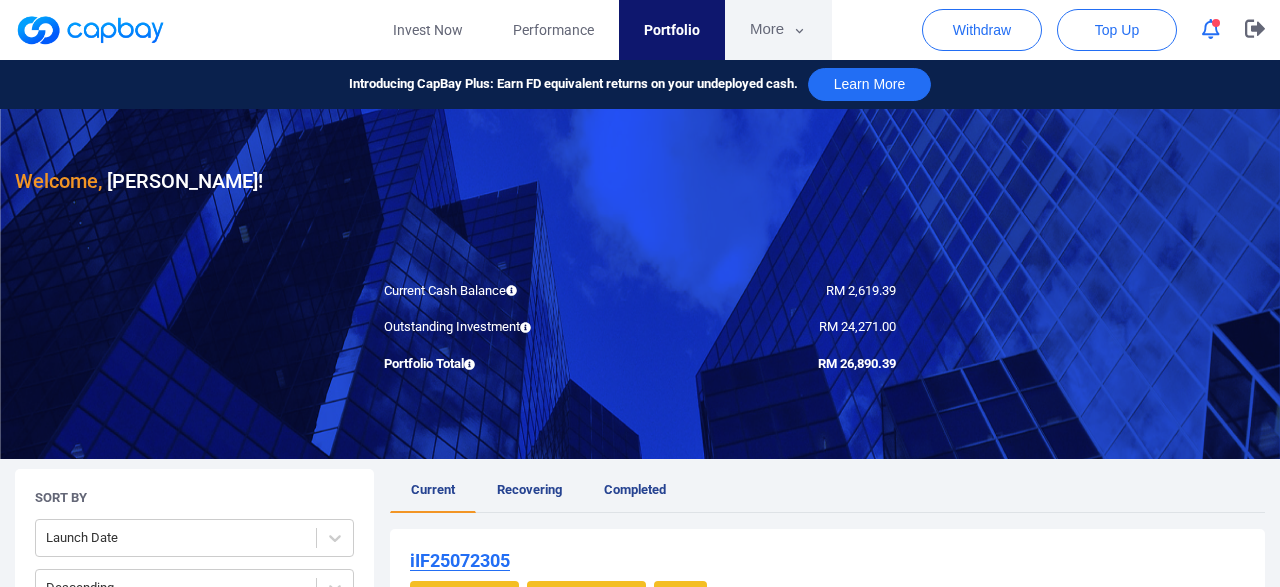 click 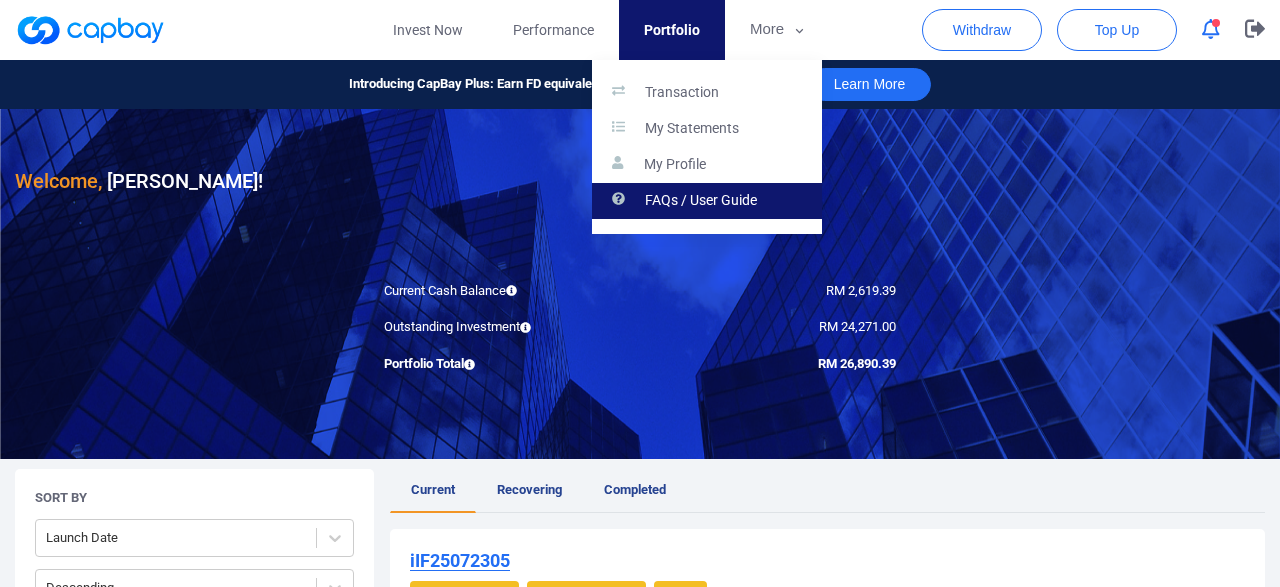 click on "FAQs / User Guide" at bounding box center (701, 201) 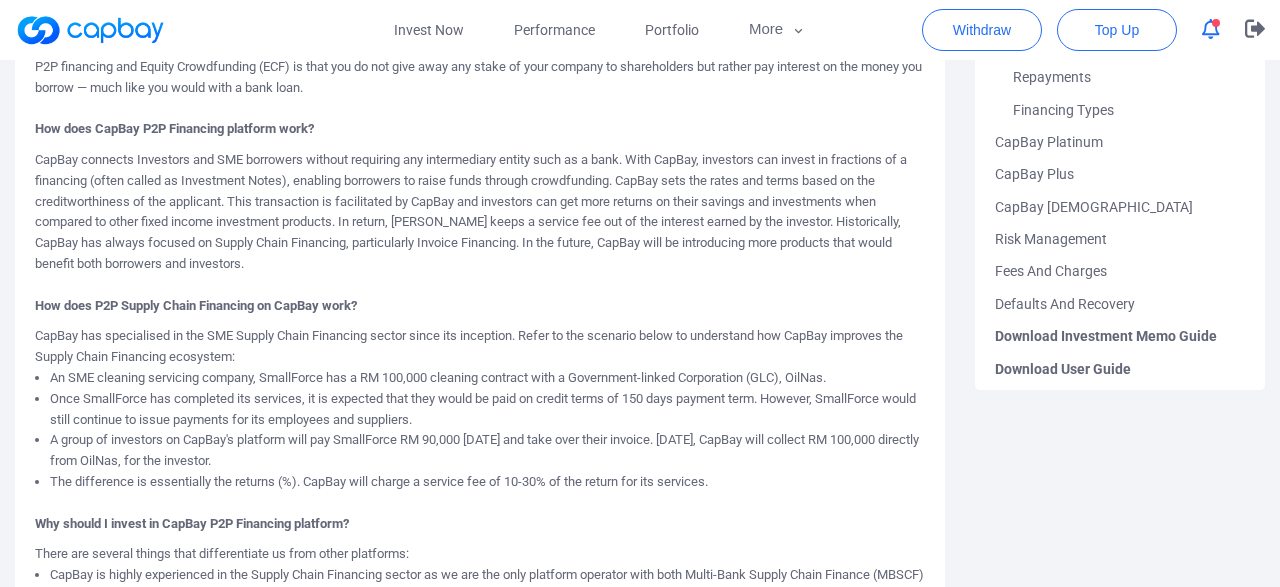 scroll, scrollTop: 0, scrollLeft: 0, axis: both 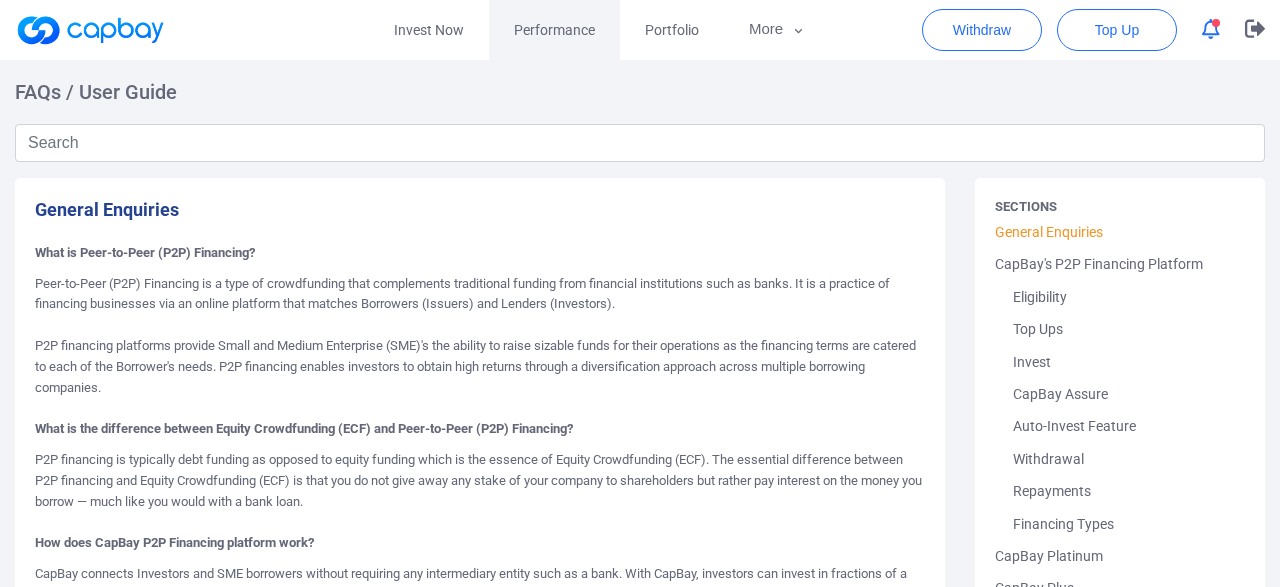 click on "Performance" at bounding box center (554, 30) 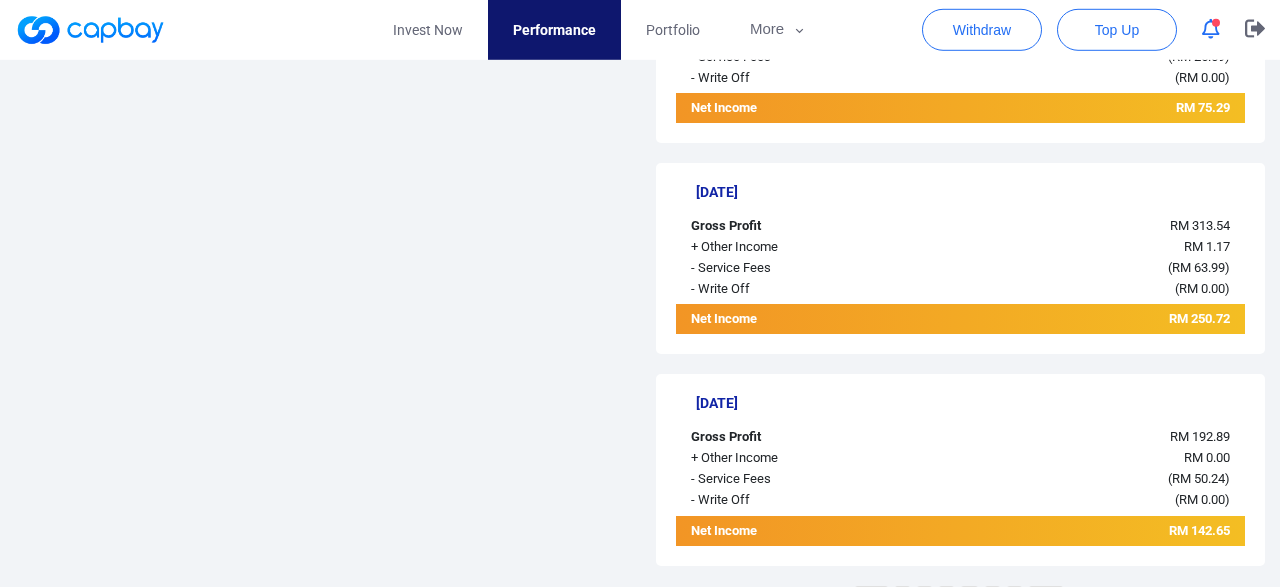 scroll, scrollTop: 2260, scrollLeft: 0, axis: vertical 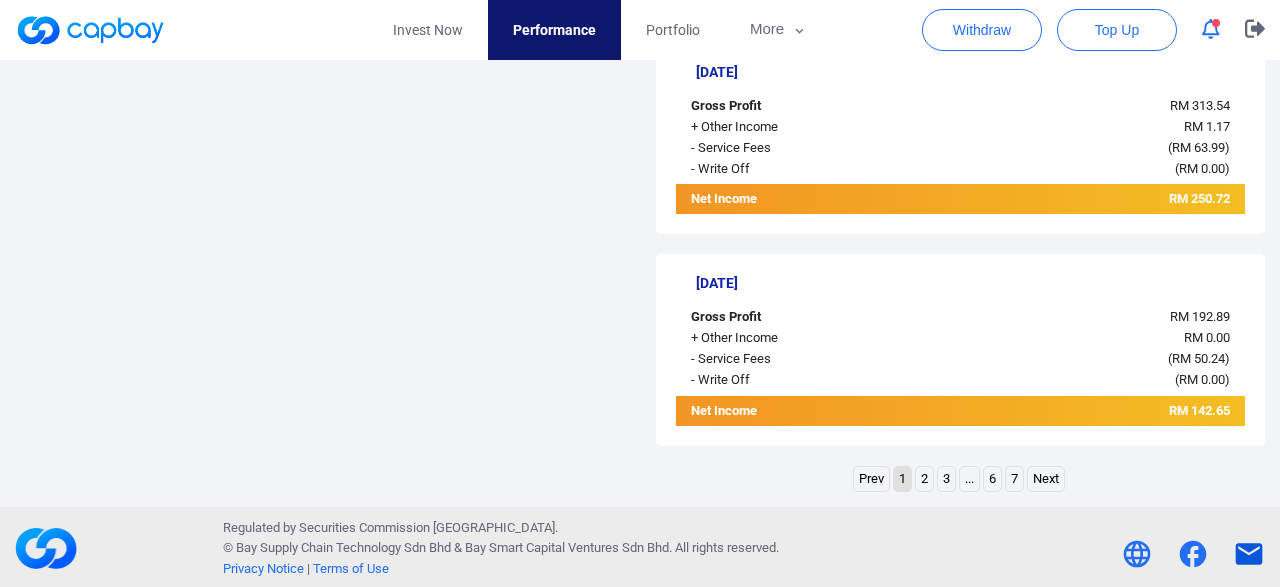 click 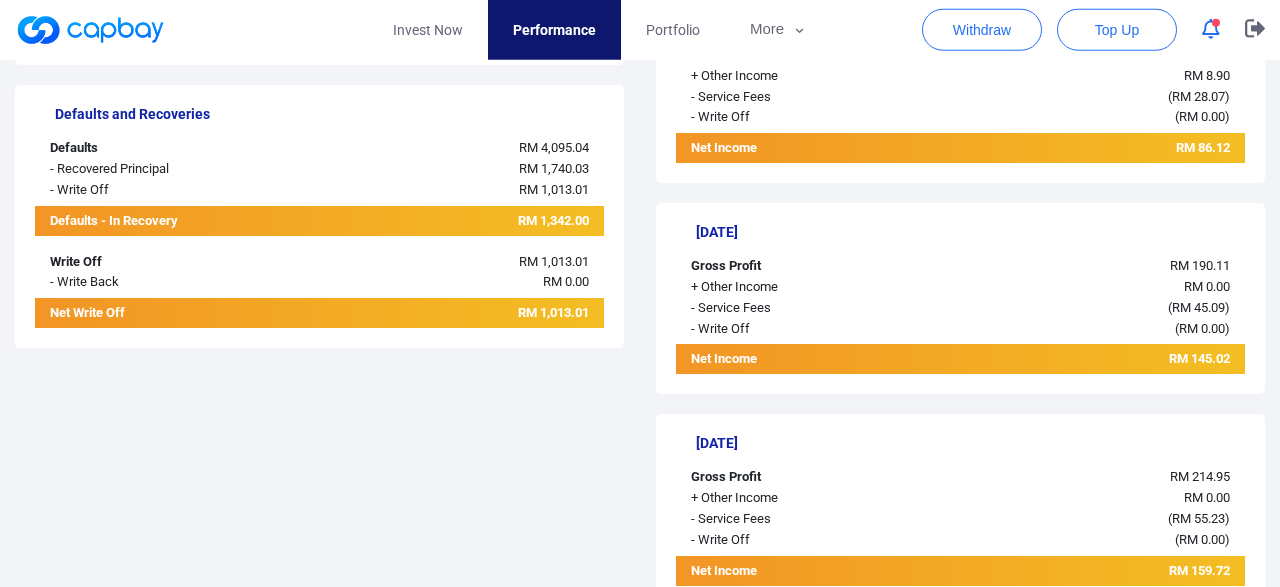 scroll, scrollTop: 596, scrollLeft: 0, axis: vertical 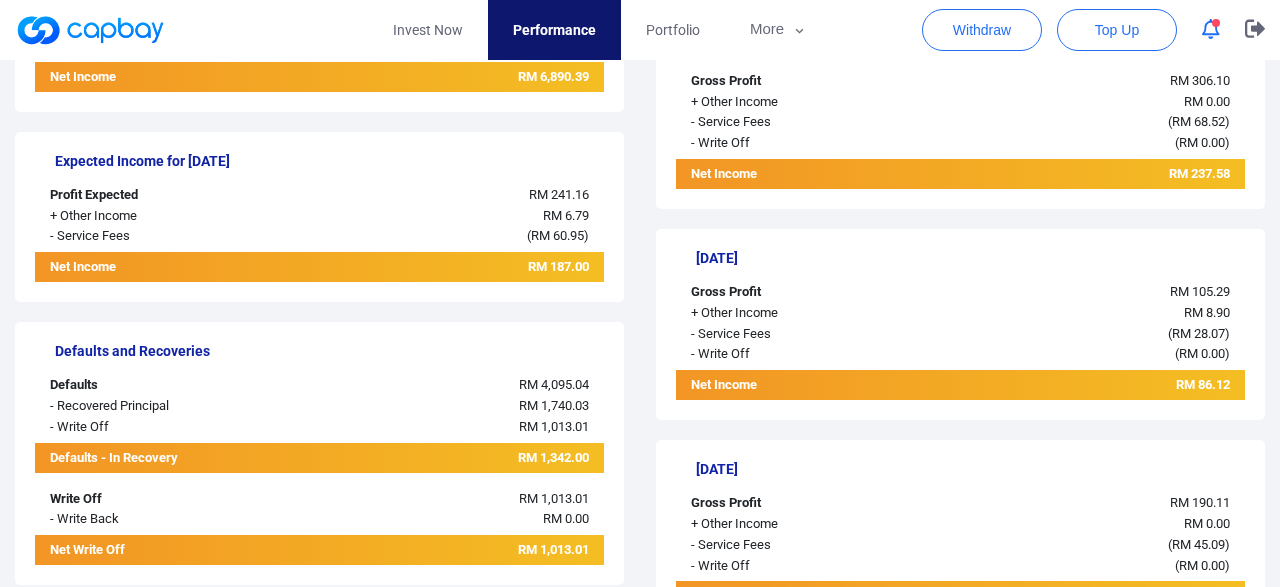 click 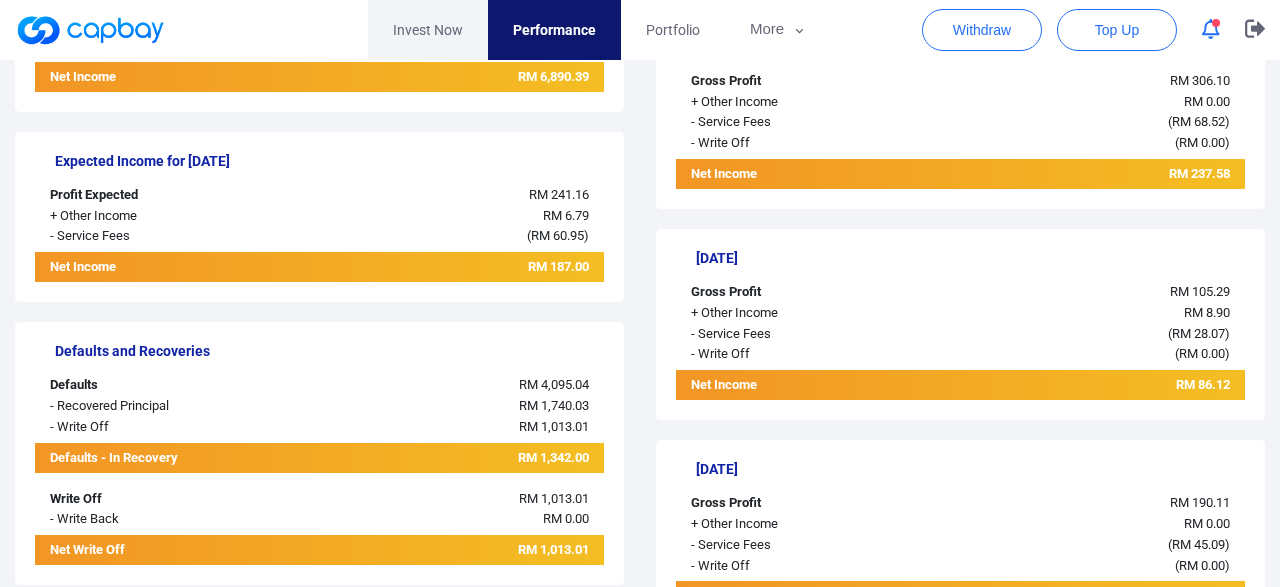click on "Invest Now" at bounding box center (428, 30) 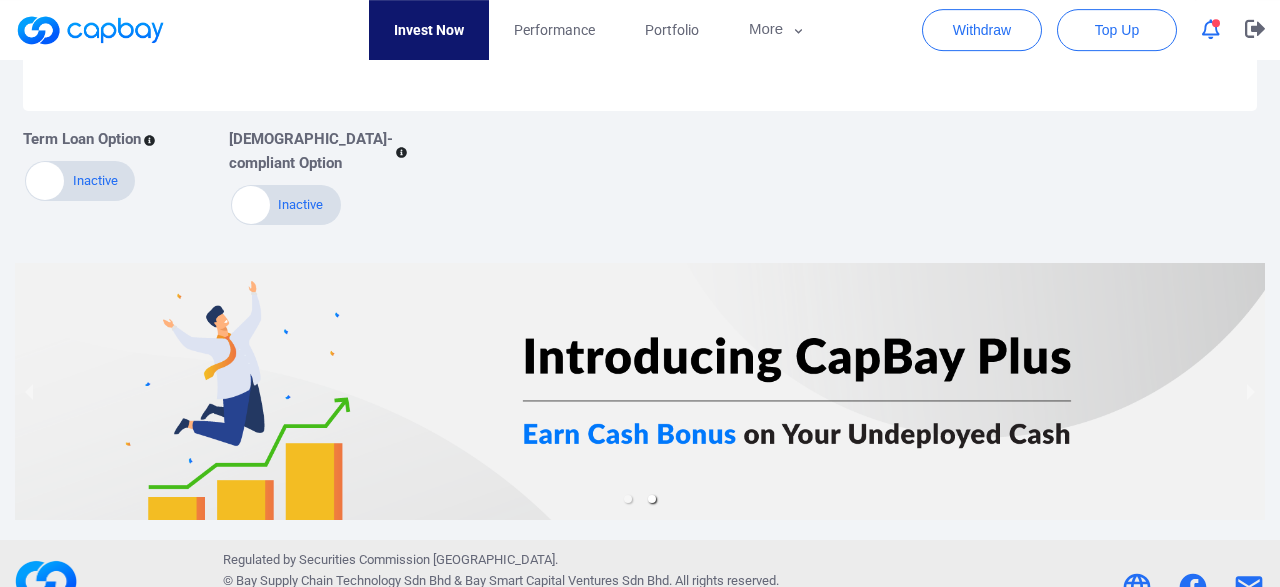 scroll, scrollTop: 936, scrollLeft: 0, axis: vertical 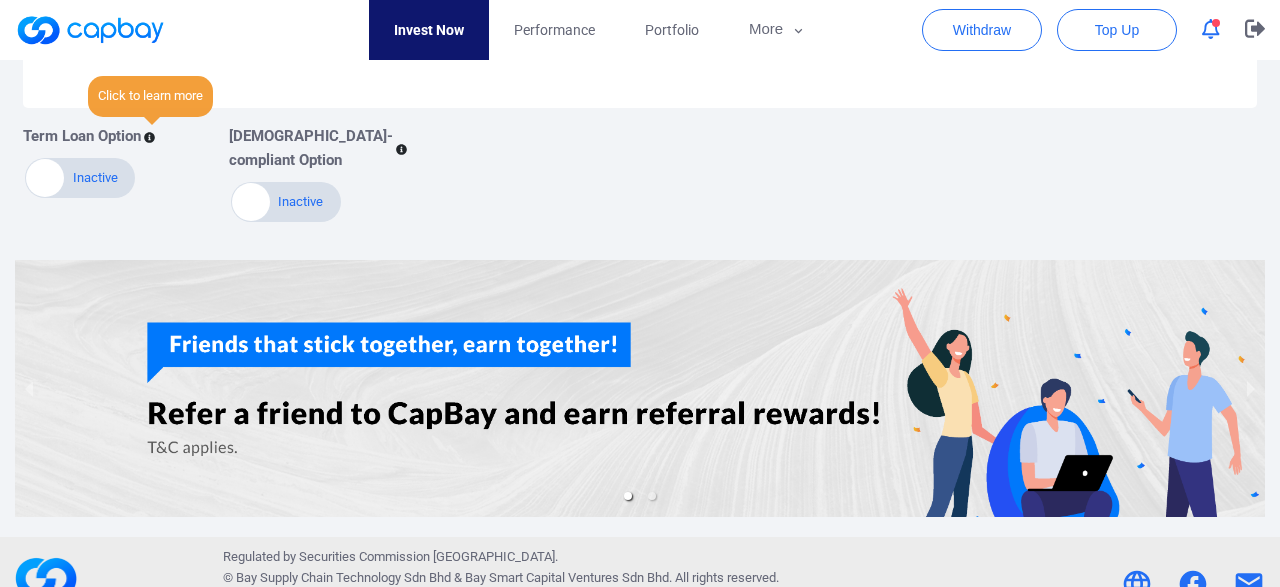 click 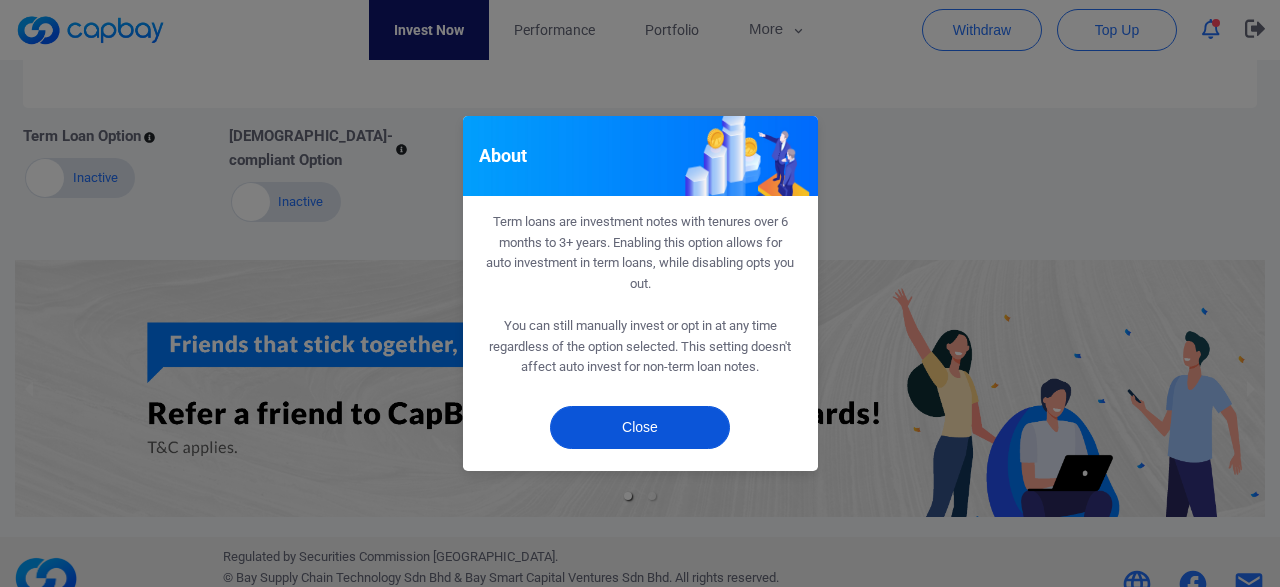 click on "Close" at bounding box center [640, 427] 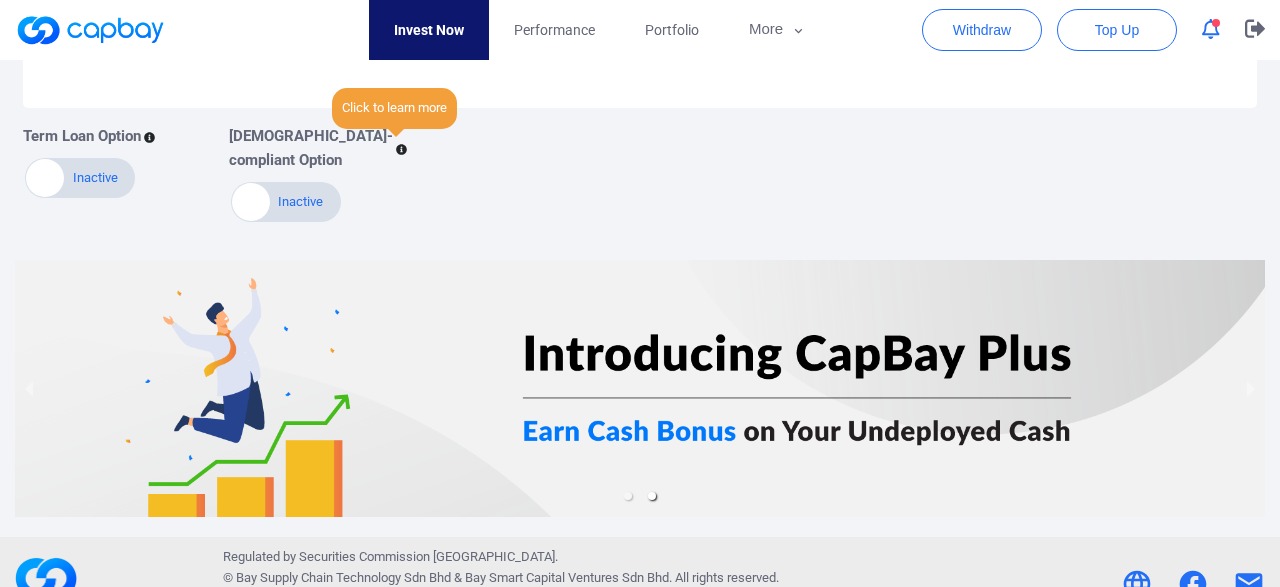 click 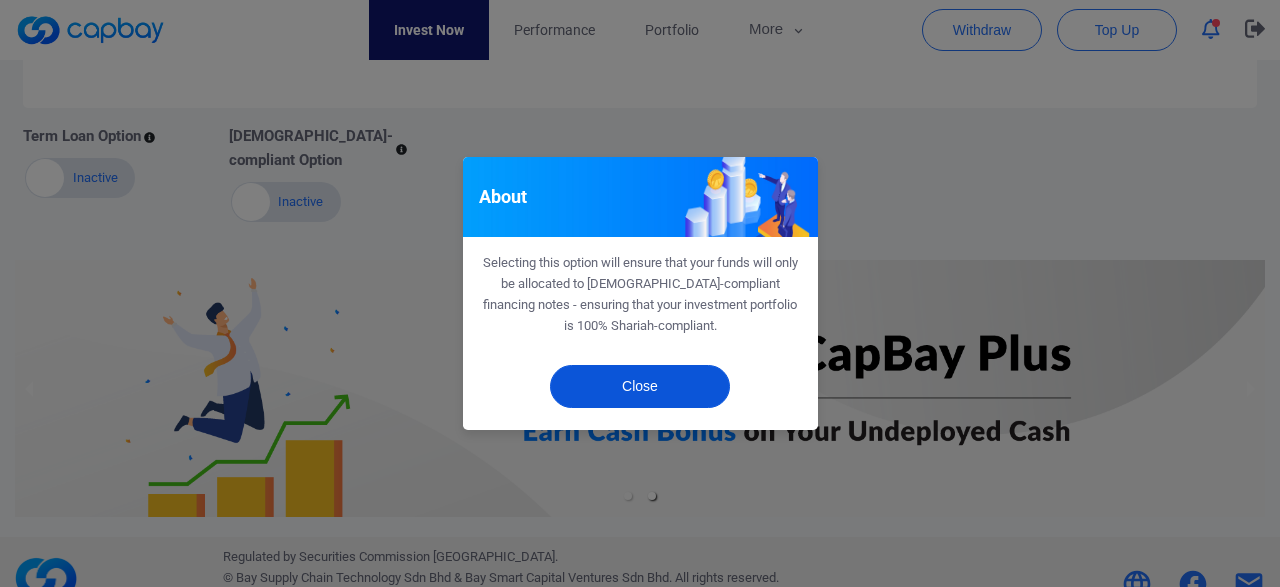 click on "Close" at bounding box center [640, 386] 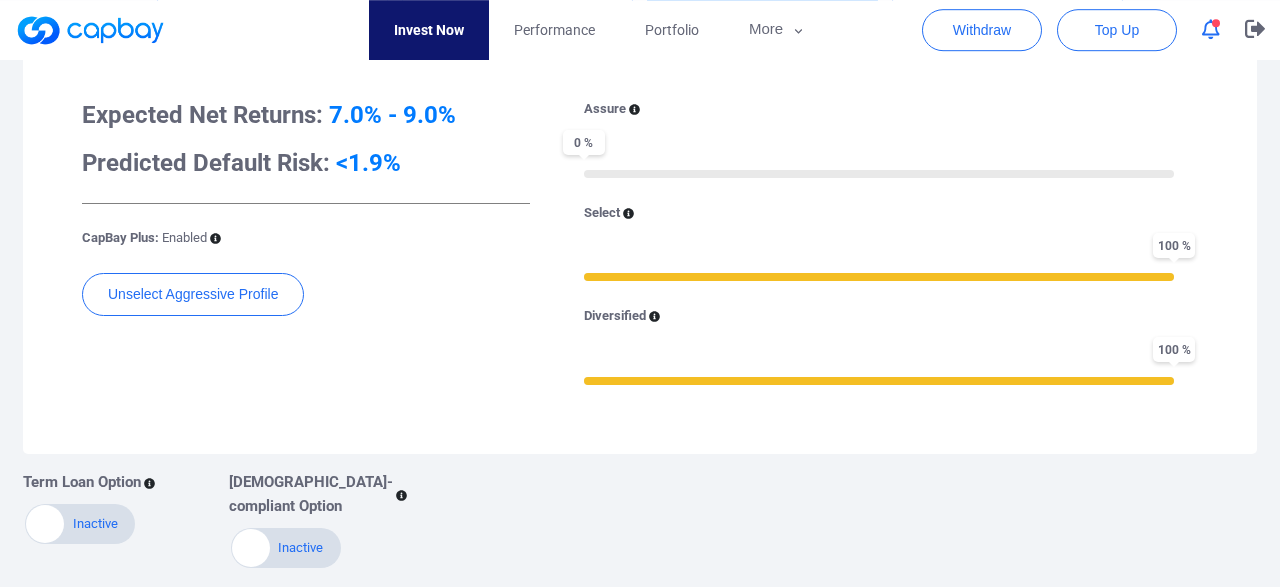 scroll, scrollTop: 592, scrollLeft: 0, axis: vertical 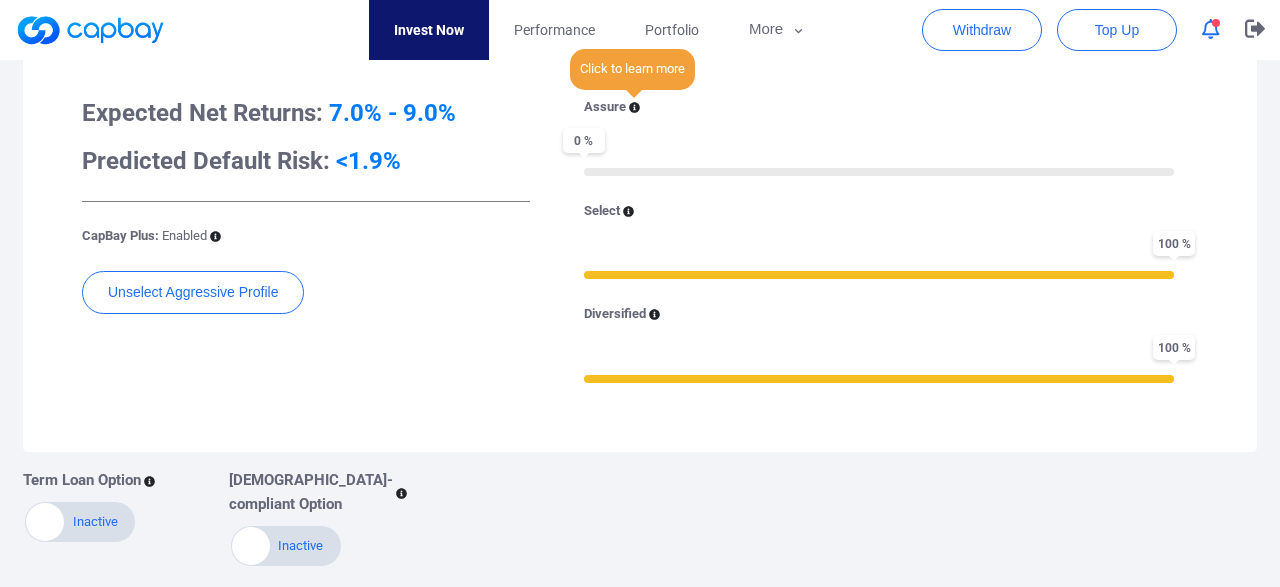 click 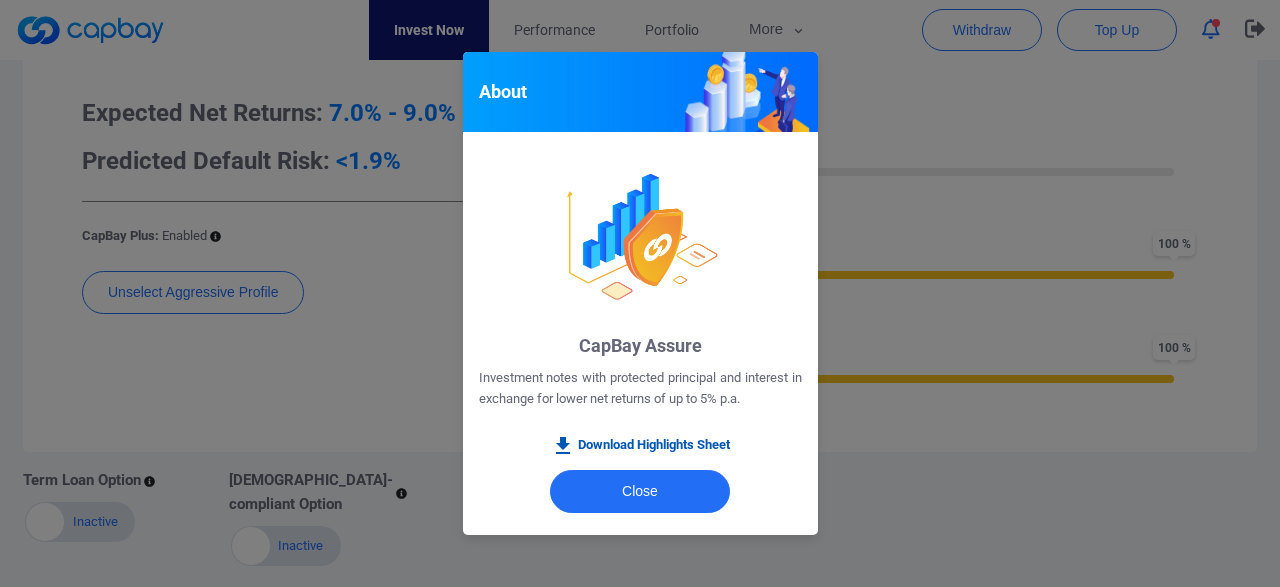 click on "Download Highlights Sheet" at bounding box center (640, 446) 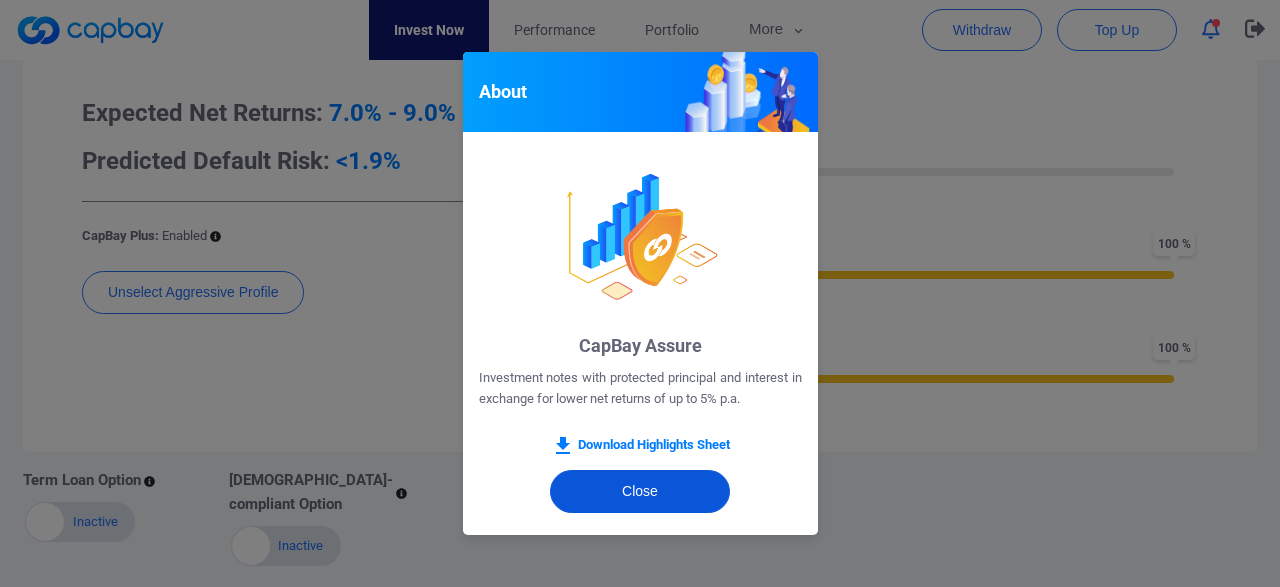 click on "Close" at bounding box center (640, 491) 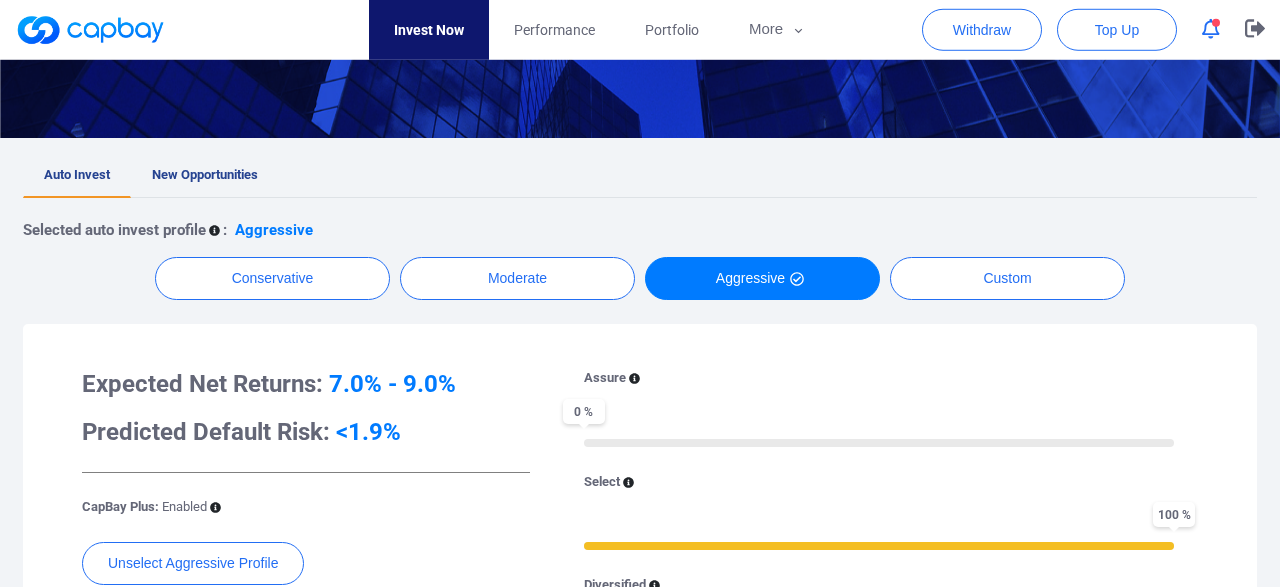 scroll, scrollTop: 280, scrollLeft: 0, axis: vertical 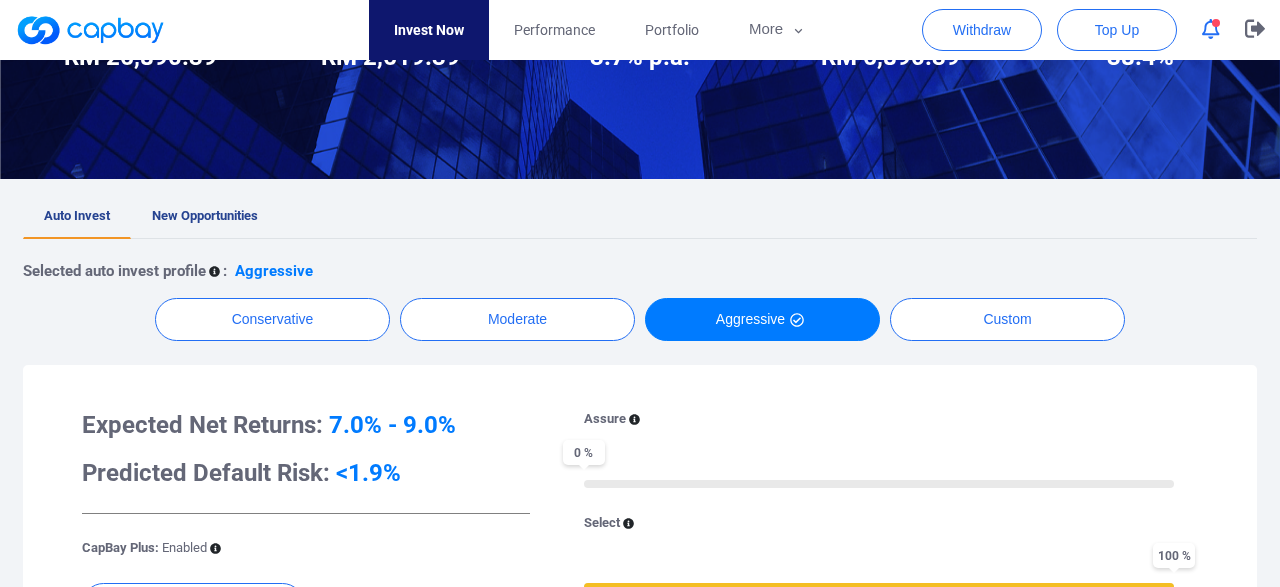 click at bounding box center [879, 482] 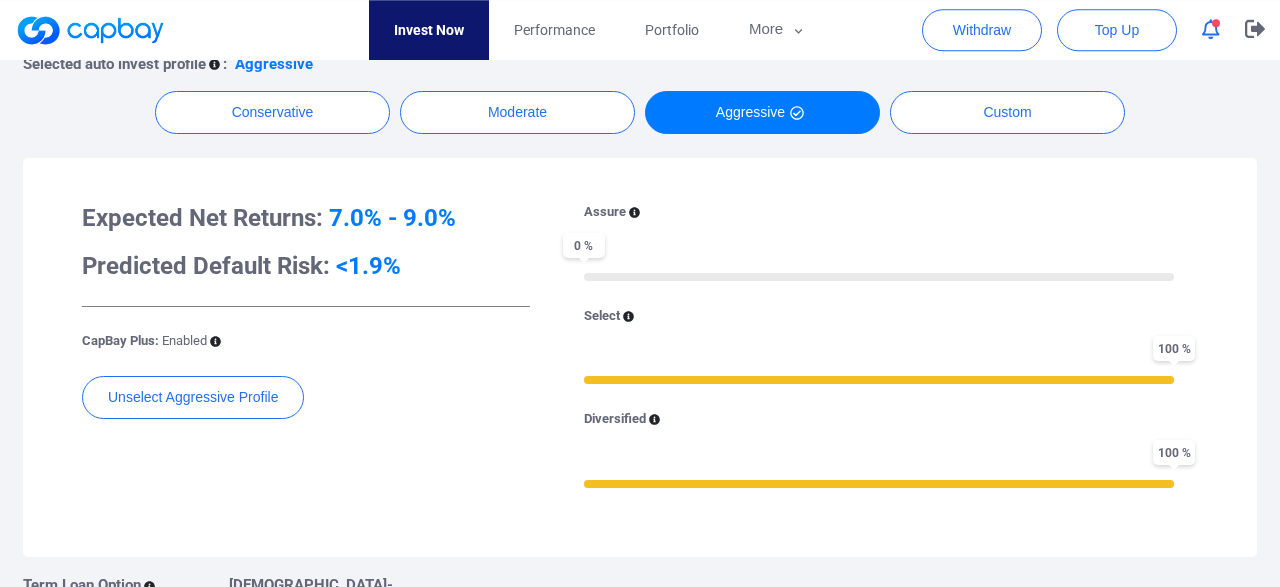 scroll, scrollTop: 488, scrollLeft: 0, axis: vertical 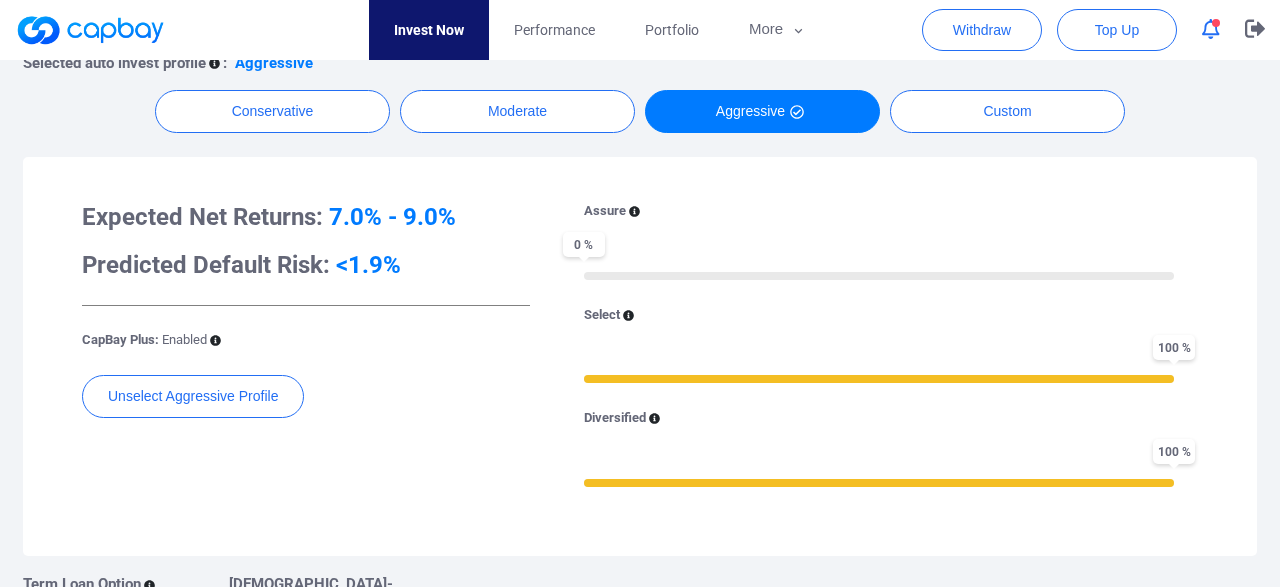 click on "Assure 0   % Select 100   % Diversified 100   %" at bounding box center [879, 356] 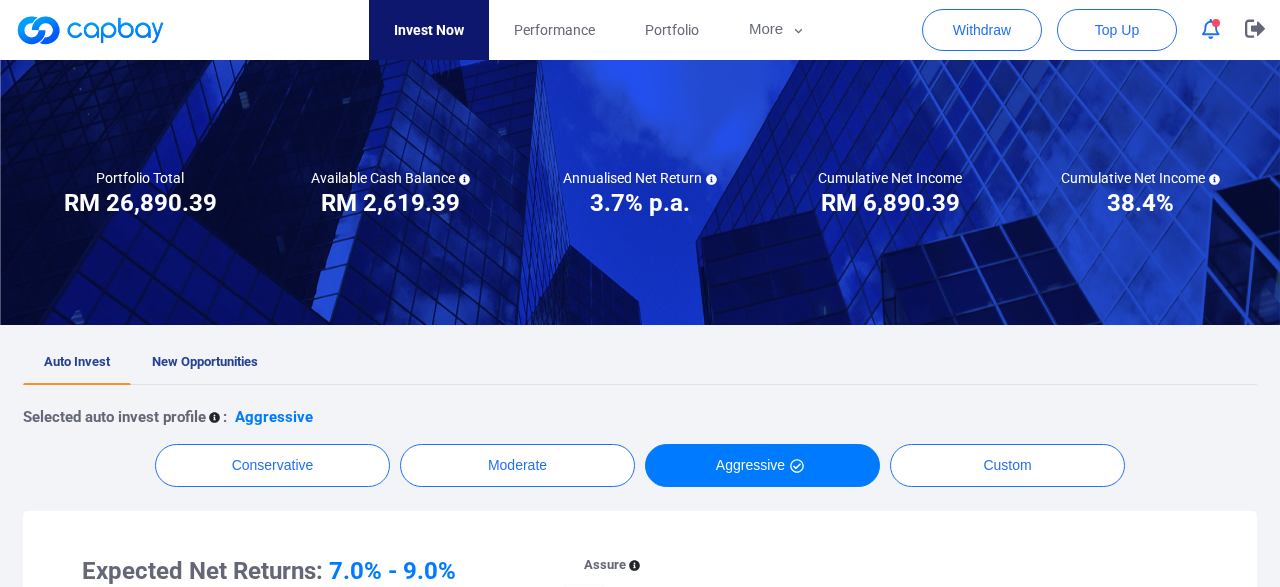 scroll, scrollTop: 0, scrollLeft: 0, axis: both 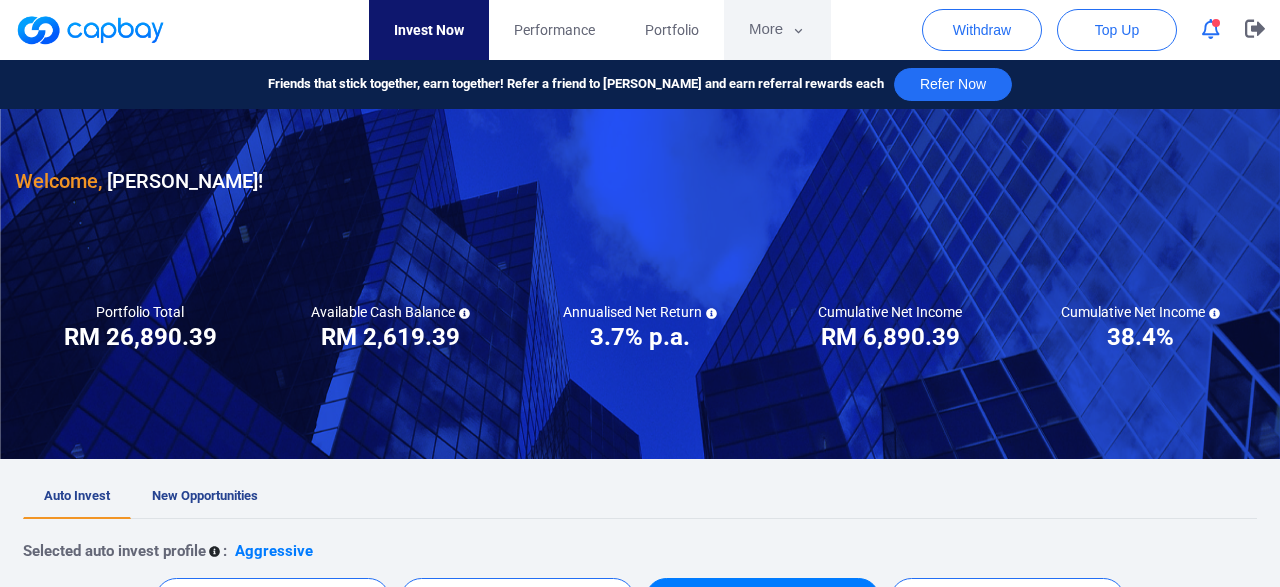 click on "More" at bounding box center (777, 30) 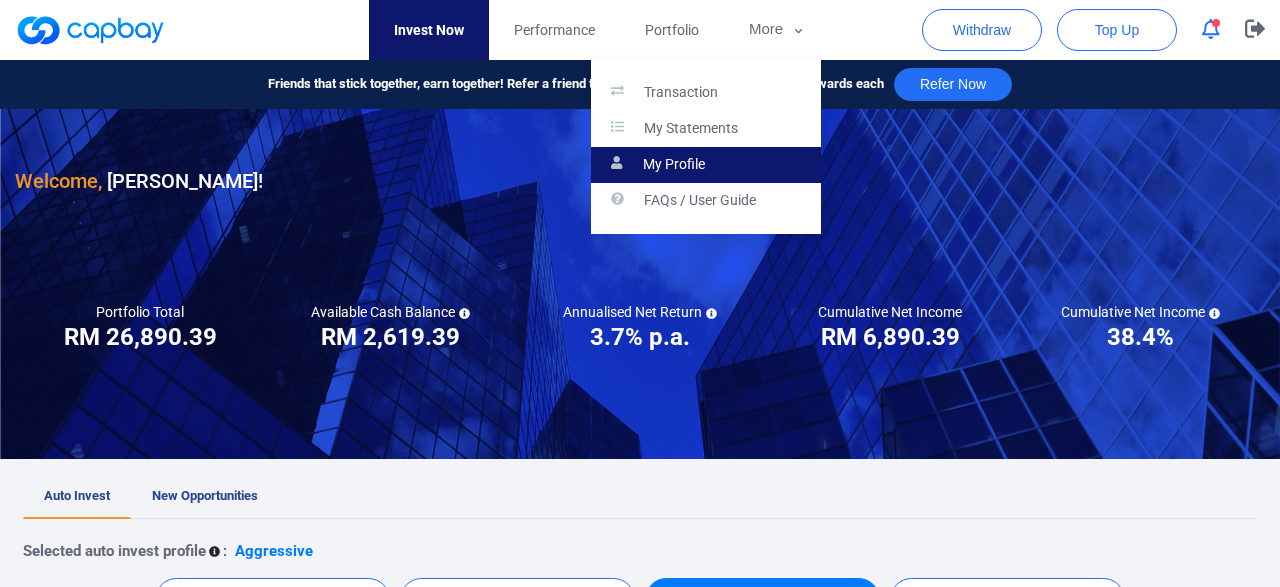 click on "My Profile" at bounding box center [674, 165] 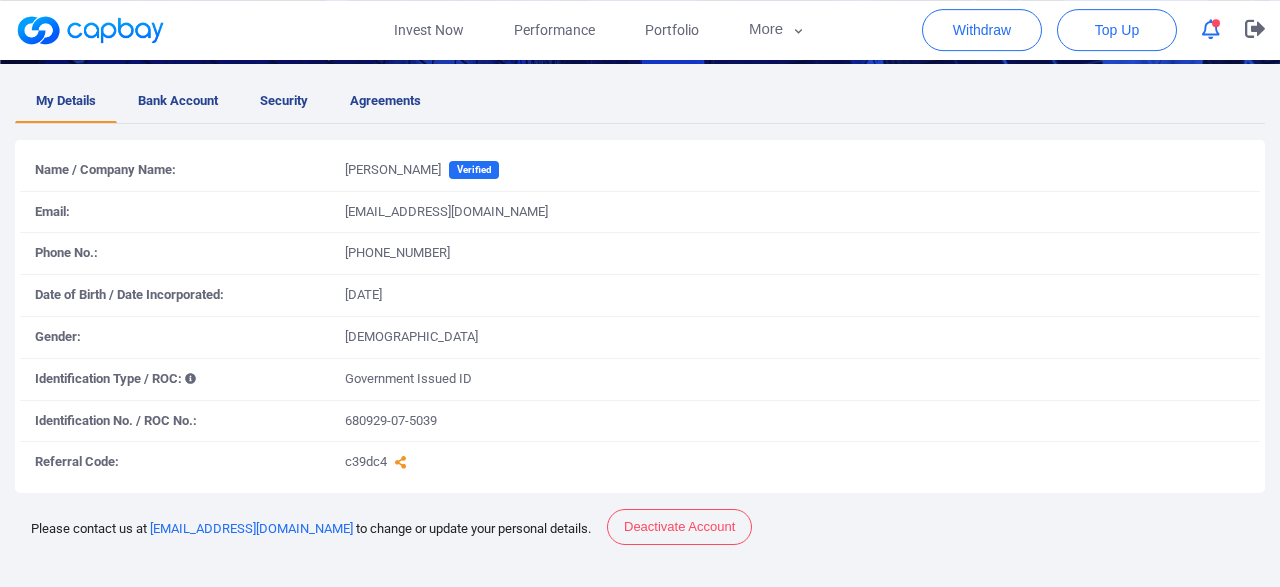 scroll, scrollTop: 312, scrollLeft: 0, axis: vertical 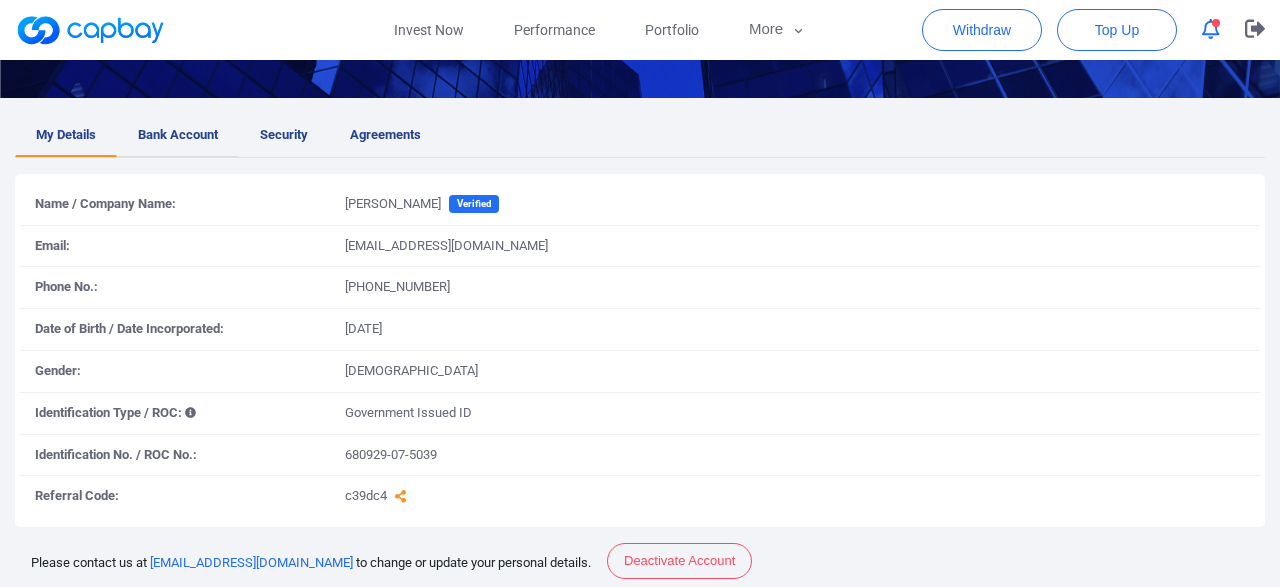 click on "Bank Account" at bounding box center [178, 135] 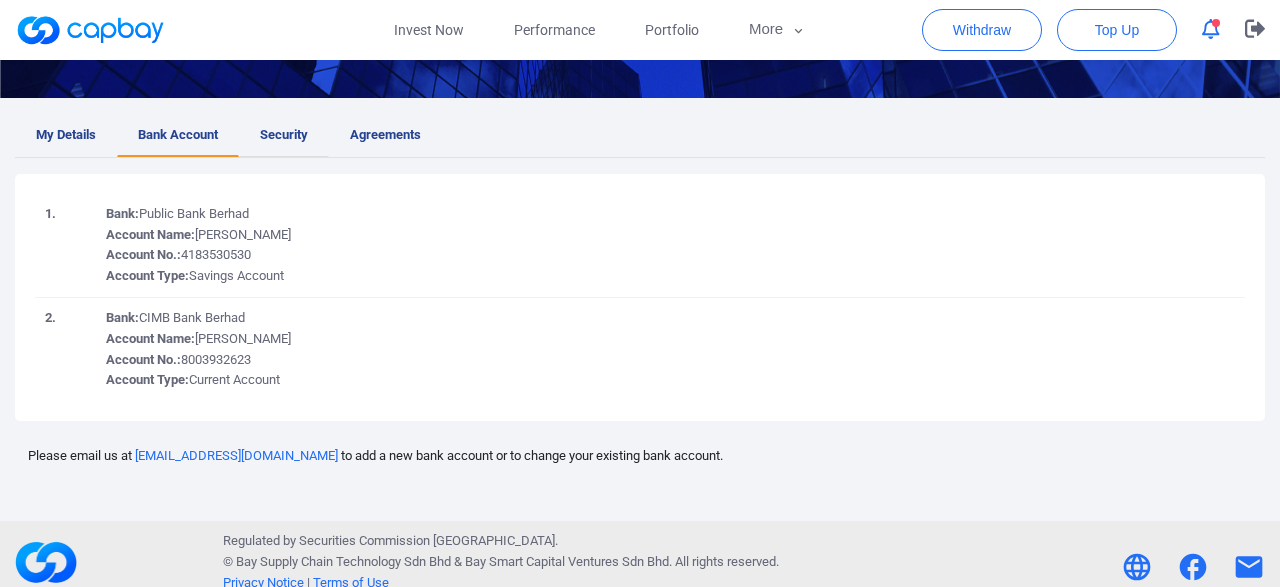 click on "Security" at bounding box center (284, 135) 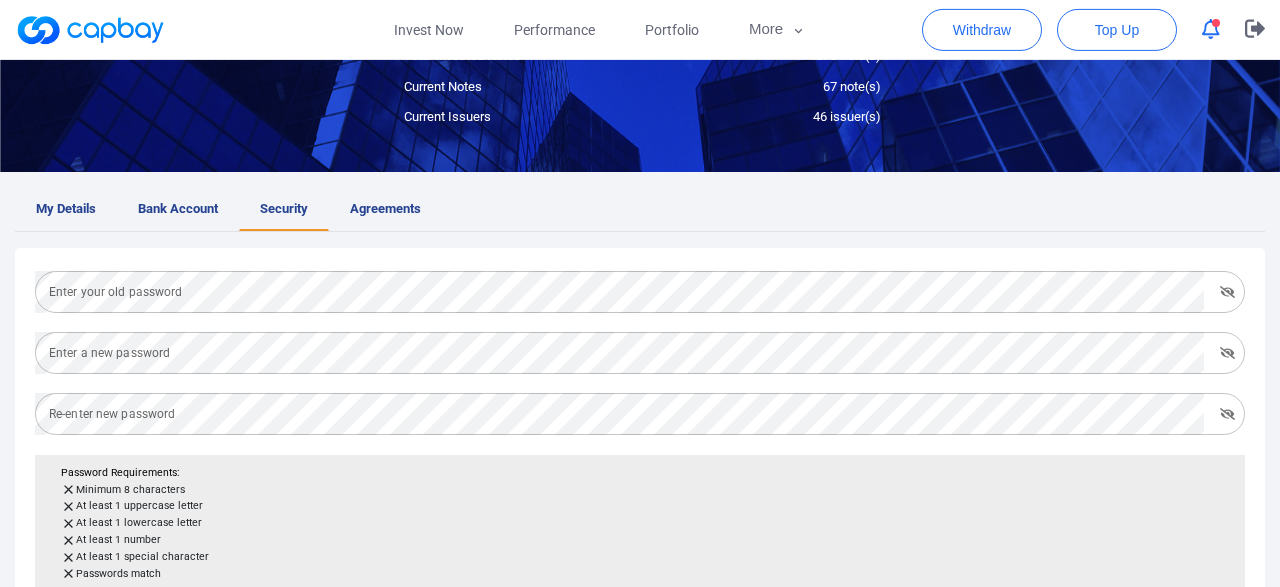 scroll, scrollTop: 230, scrollLeft: 0, axis: vertical 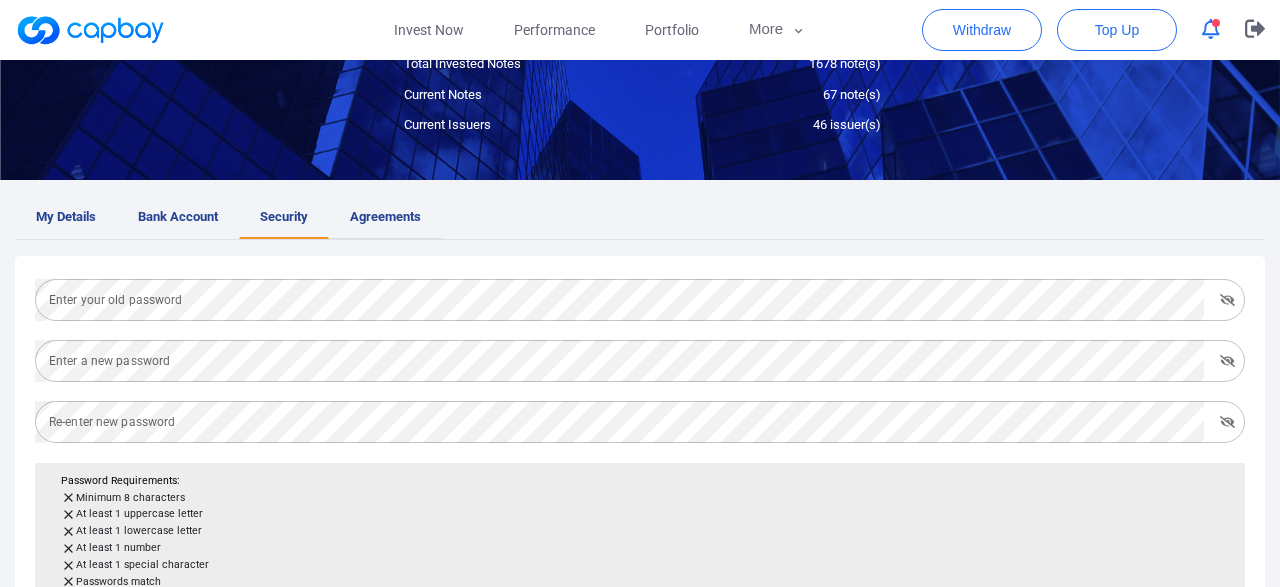 click on "Agreements" at bounding box center (385, 217) 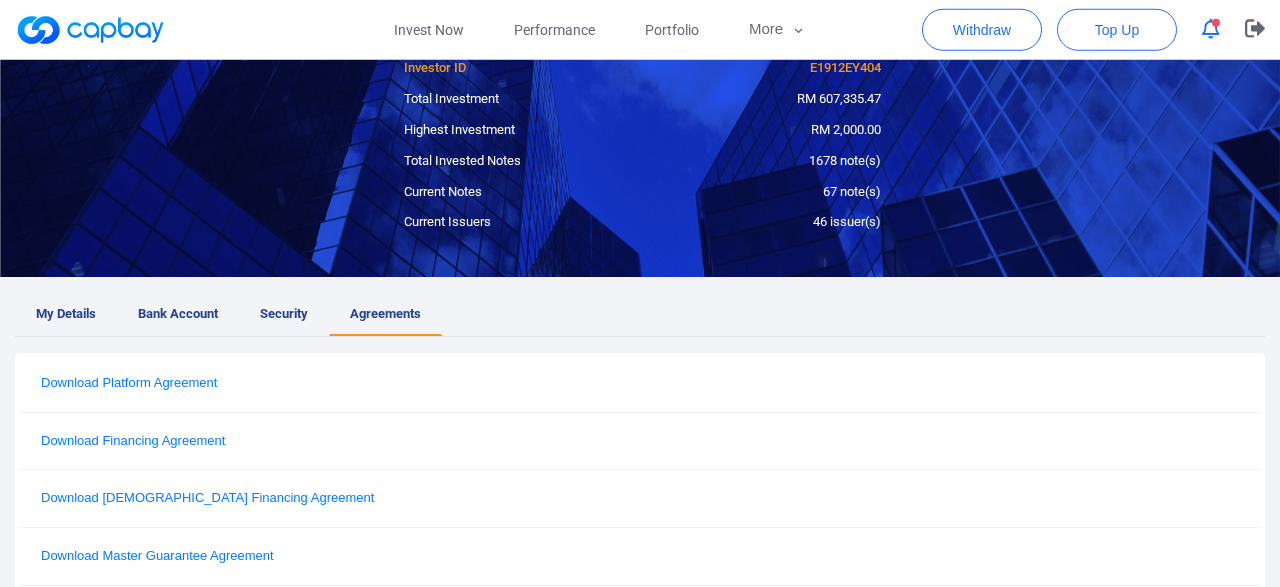 scroll, scrollTop: 126, scrollLeft: 0, axis: vertical 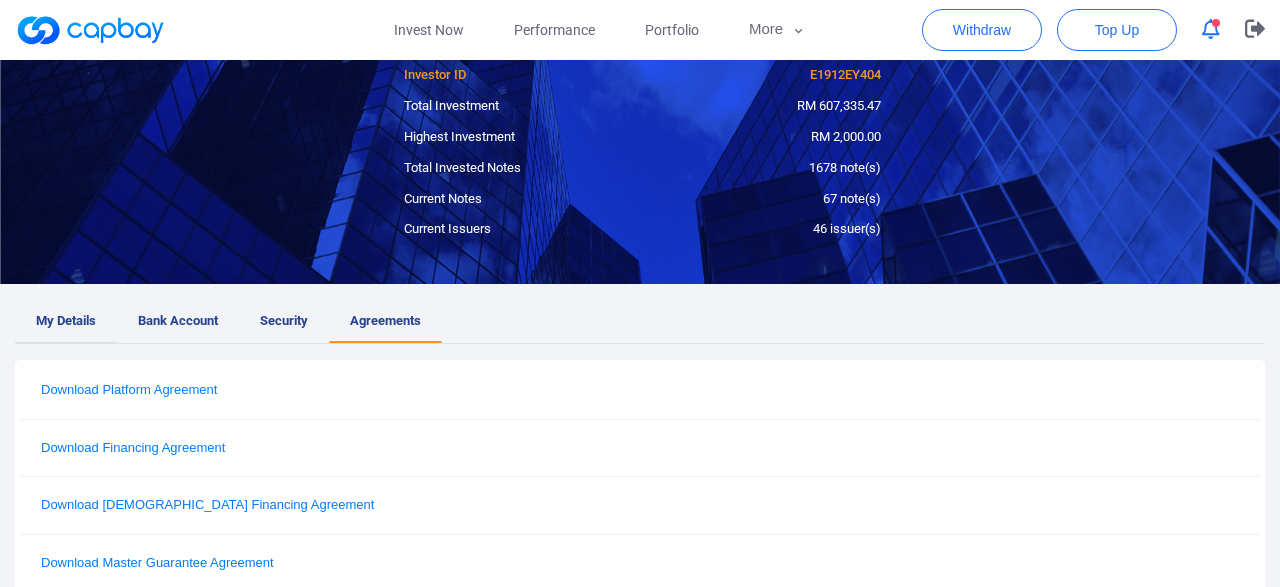 click on "My Details" at bounding box center [66, 321] 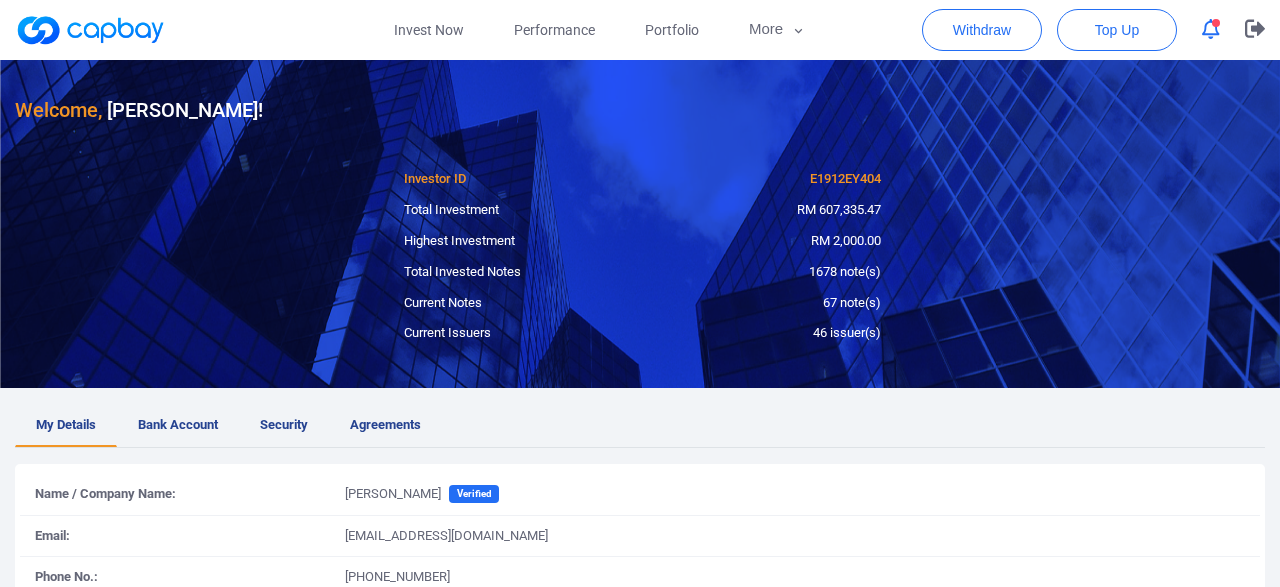 scroll, scrollTop: 0, scrollLeft: 0, axis: both 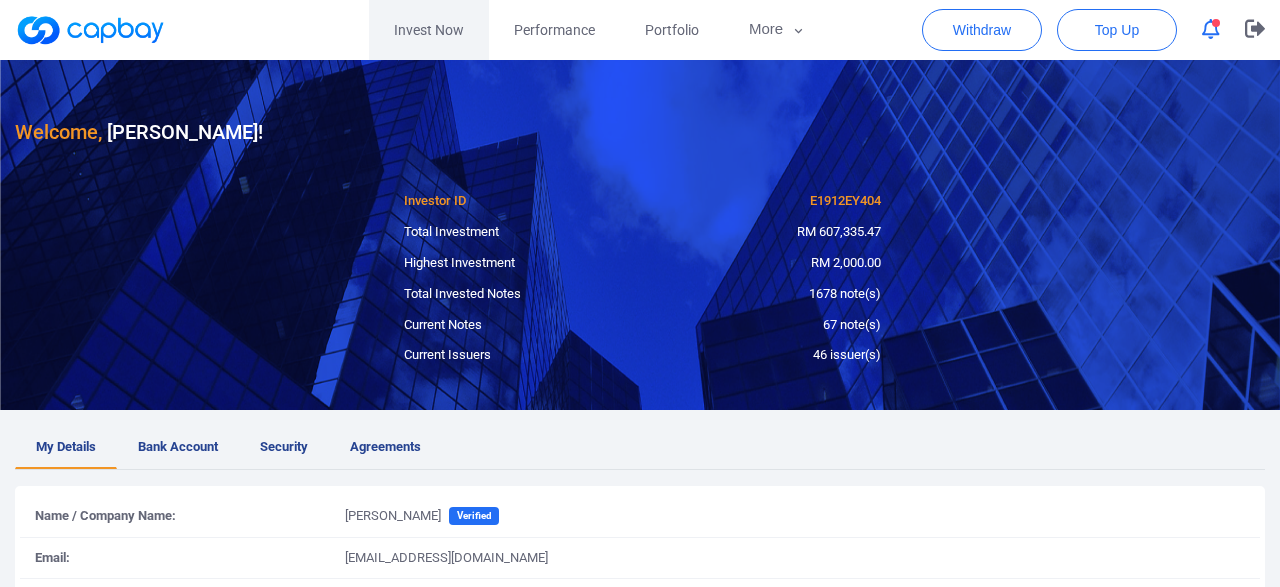 click on "Invest Now" at bounding box center (429, 30) 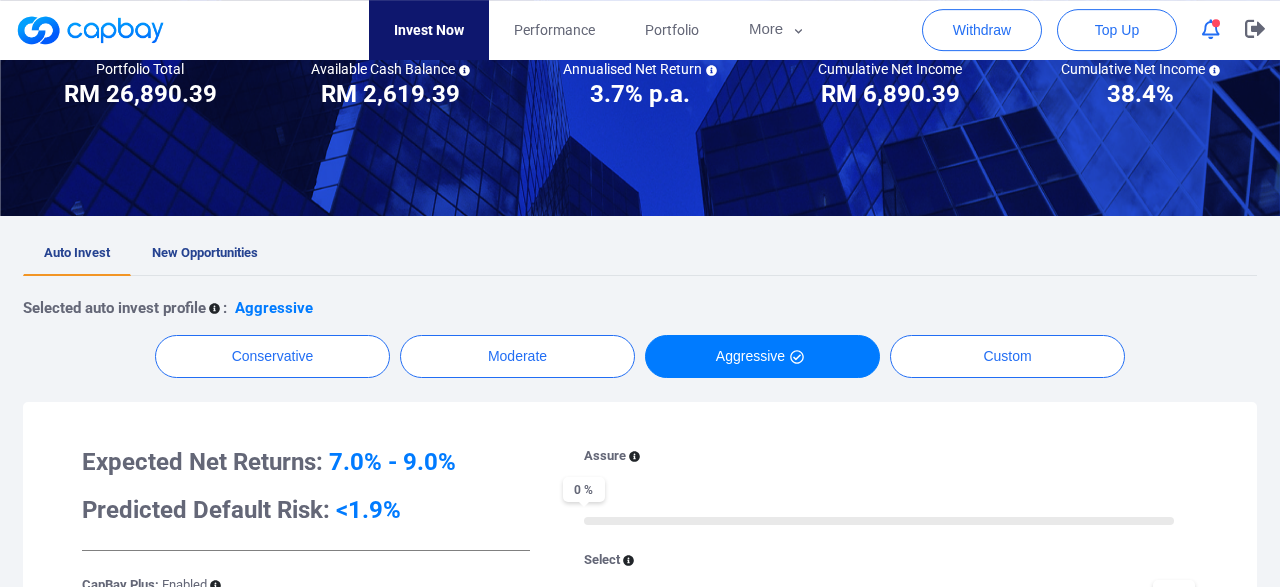 scroll, scrollTop: 312, scrollLeft: 0, axis: vertical 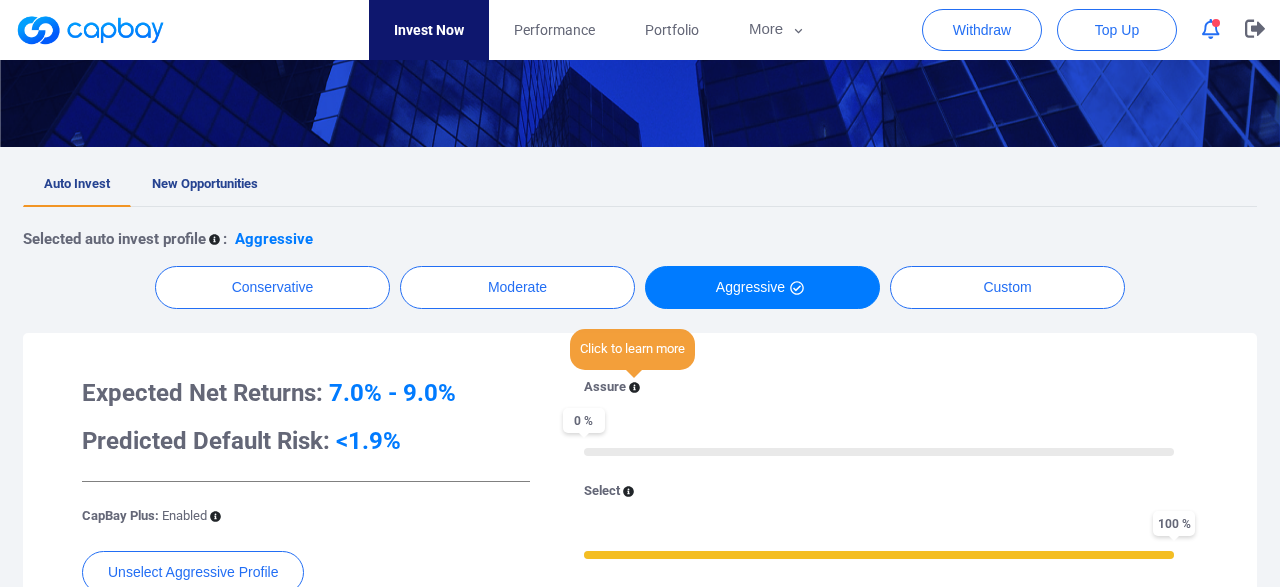 click 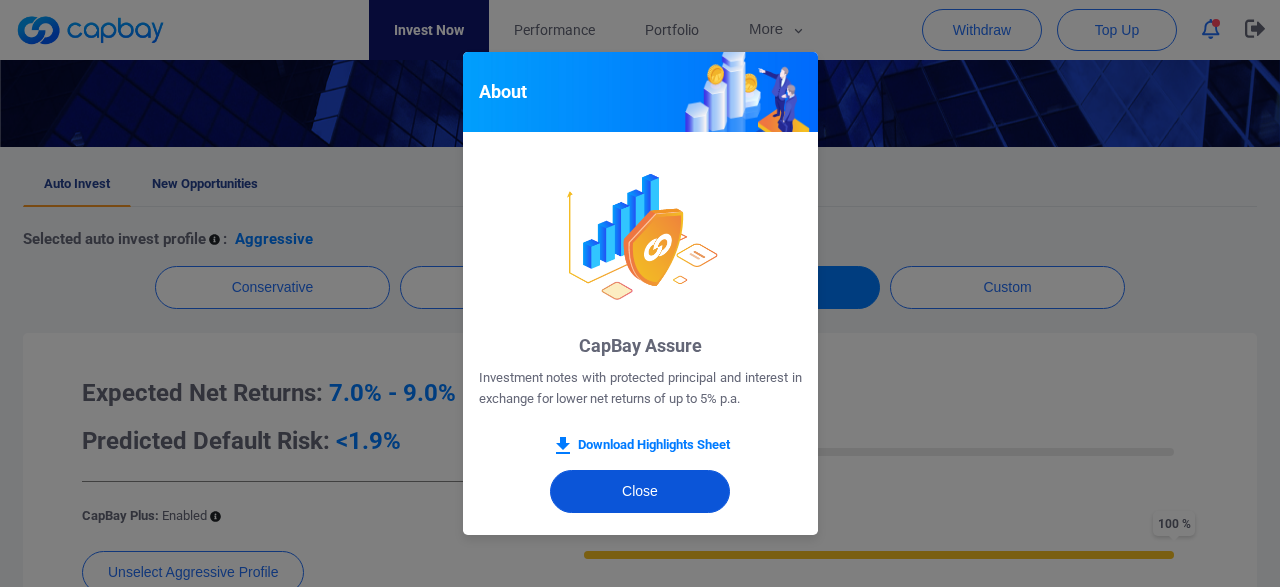 click on "Close" at bounding box center (640, 491) 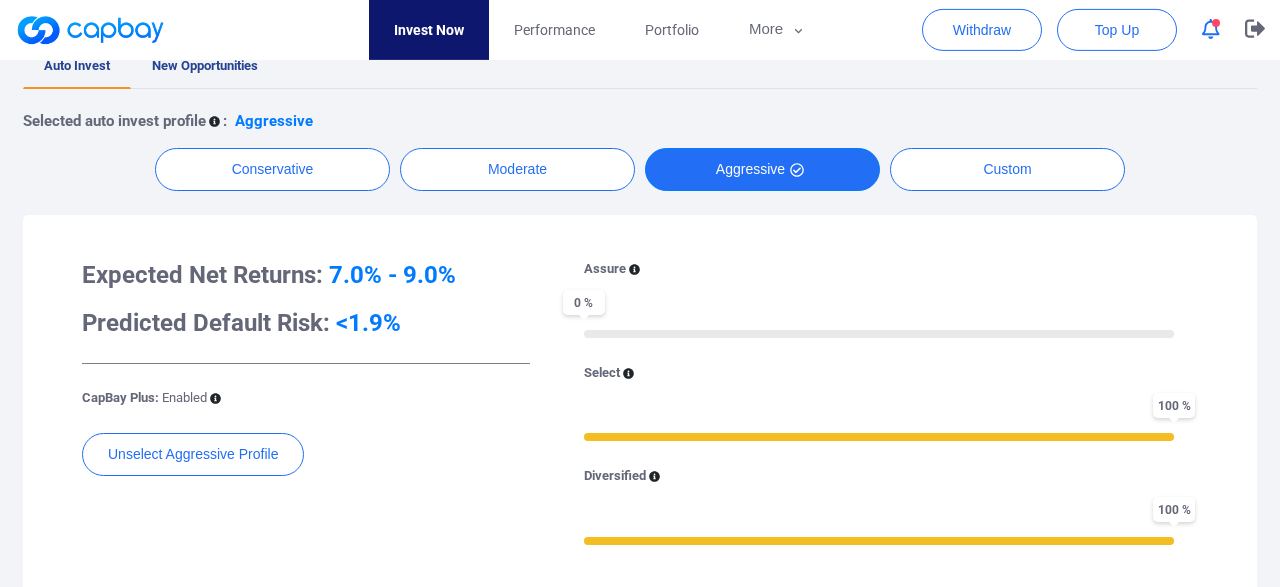 scroll, scrollTop: 467, scrollLeft: 0, axis: vertical 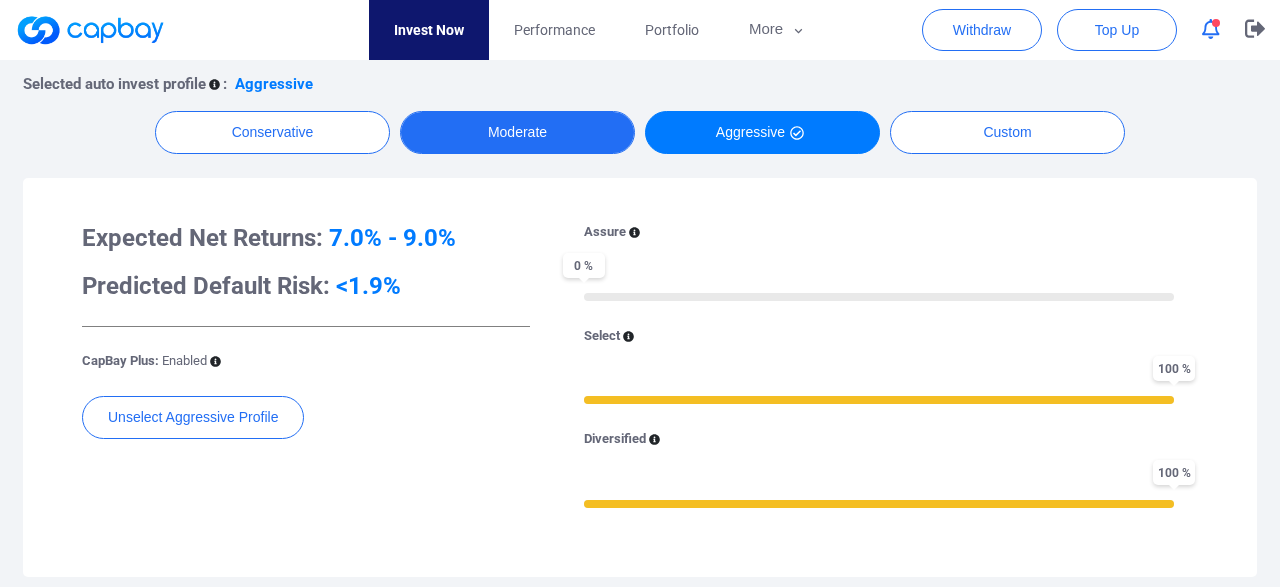 click on "Moderate" at bounding box center (517, 132) 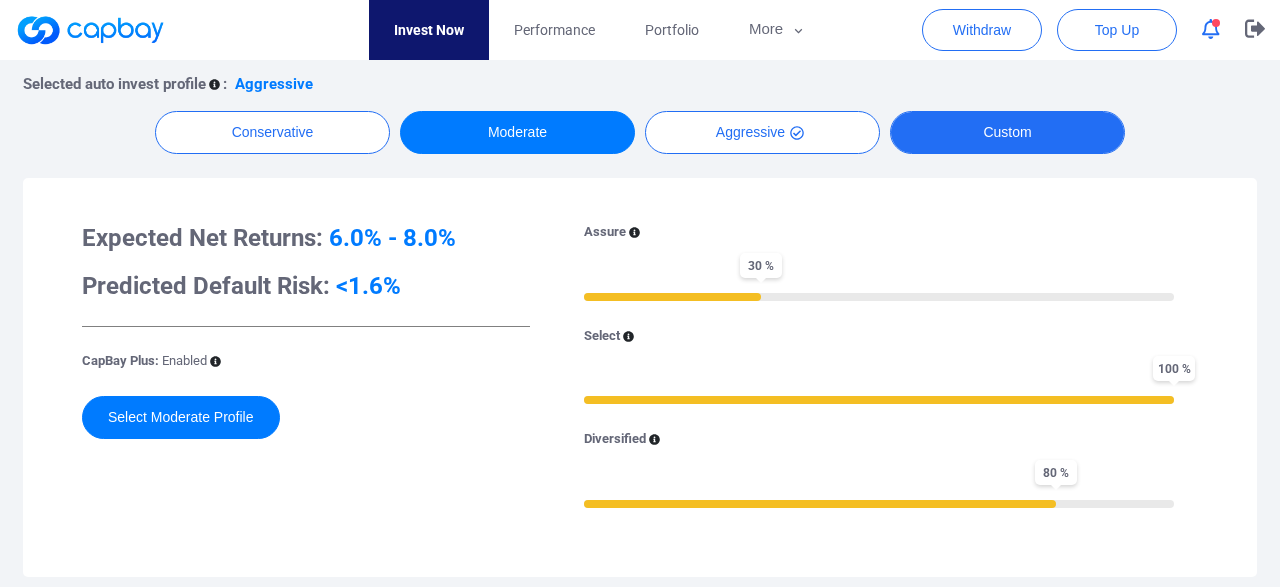 click on "Custom" at bounding box center (1007, 132) 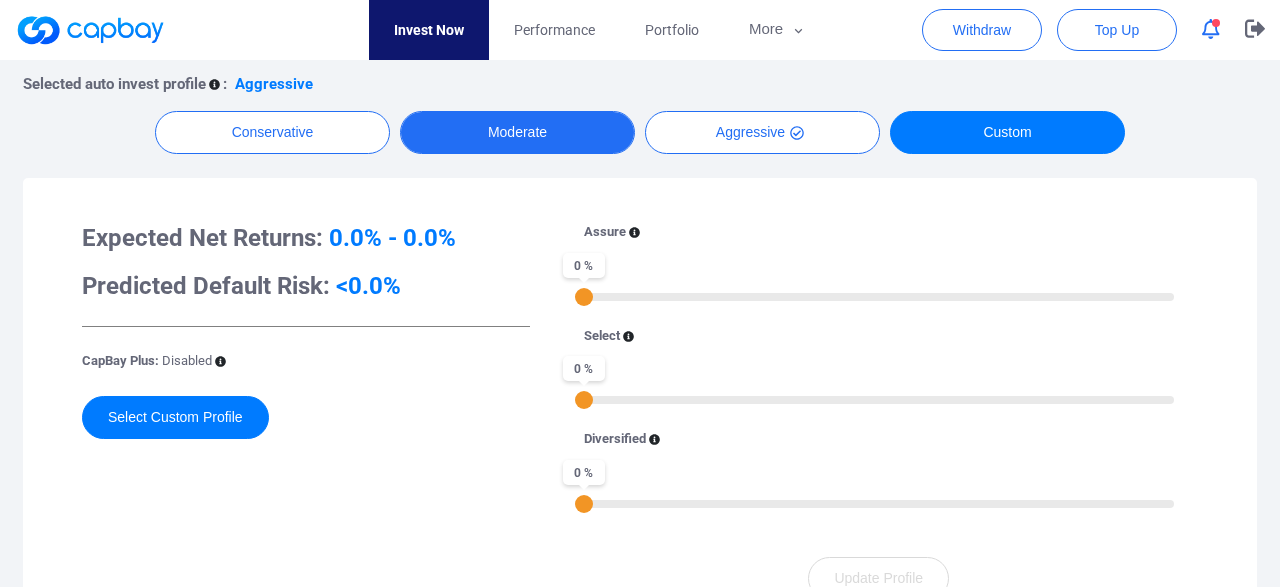 click on "Moderate" at bounding box center (517, 132) 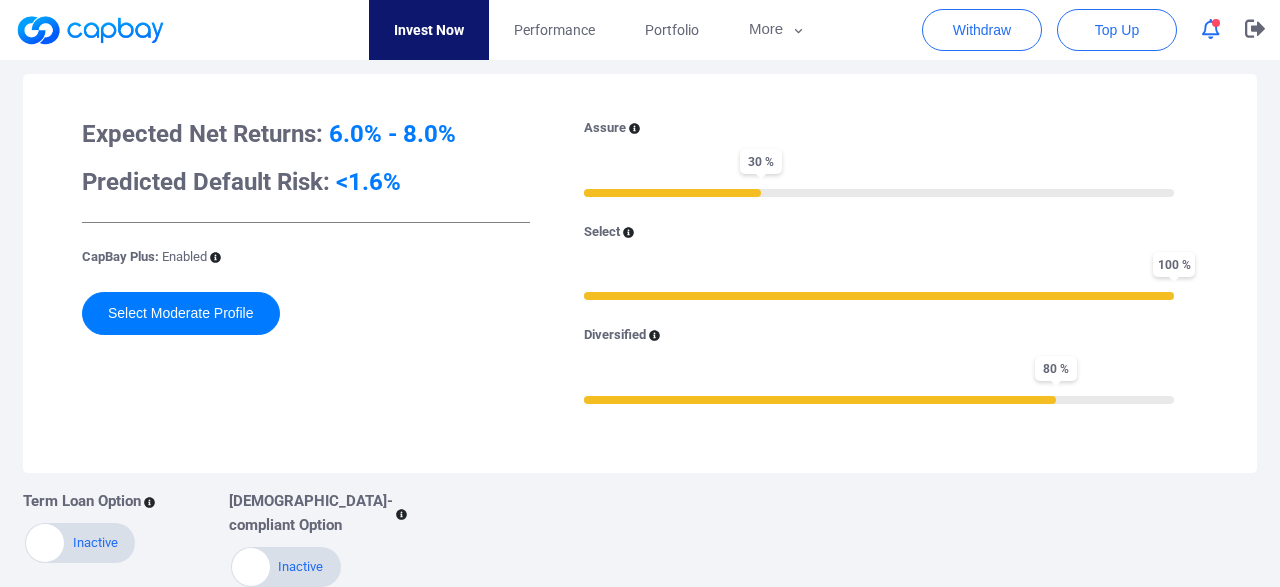 scroll, scrollTop: 467, scrollLeft: 0, axis: vertical 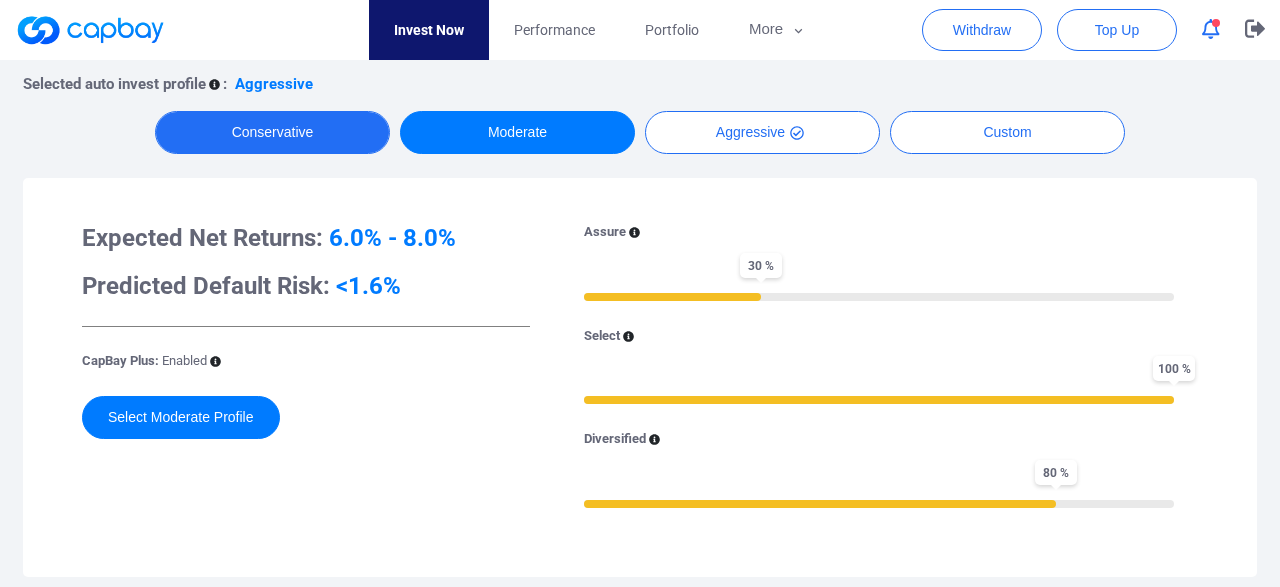 click on "Conservative" at bounding box center [272, 132] 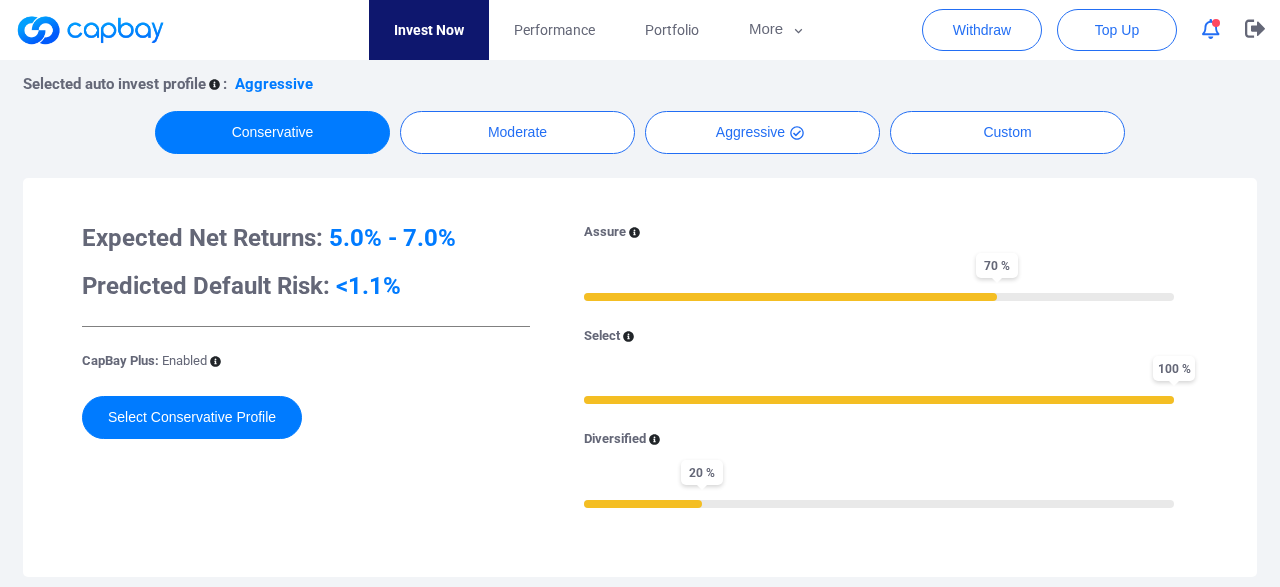 click at bounding box center [879, 297] 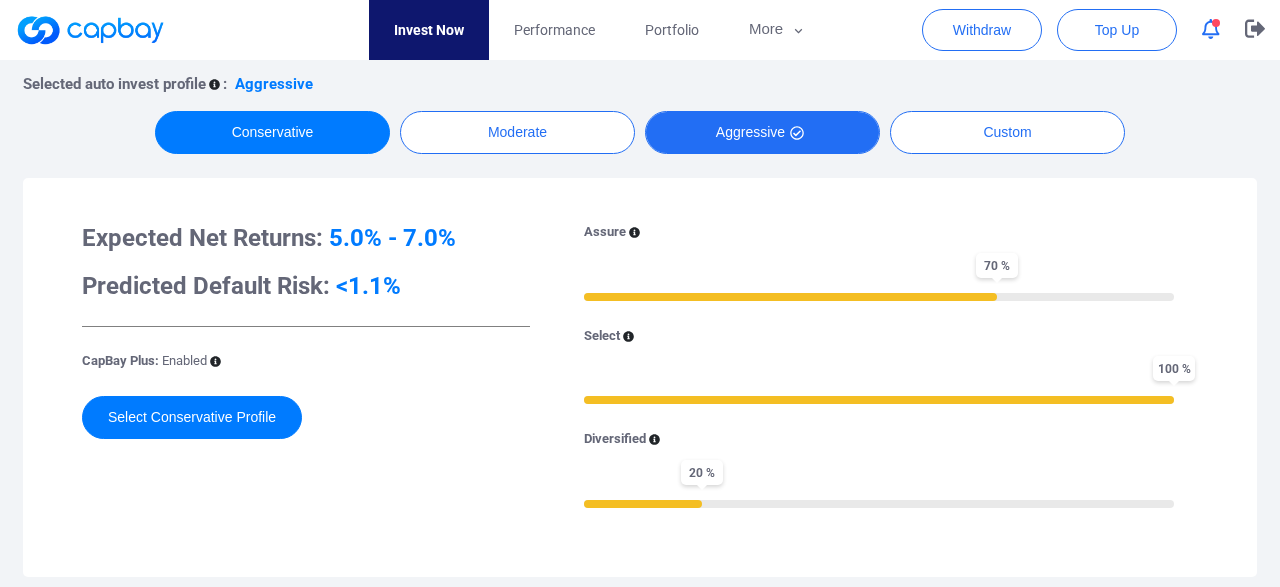 click on "Aggressive" at bounding box center [762, 132] 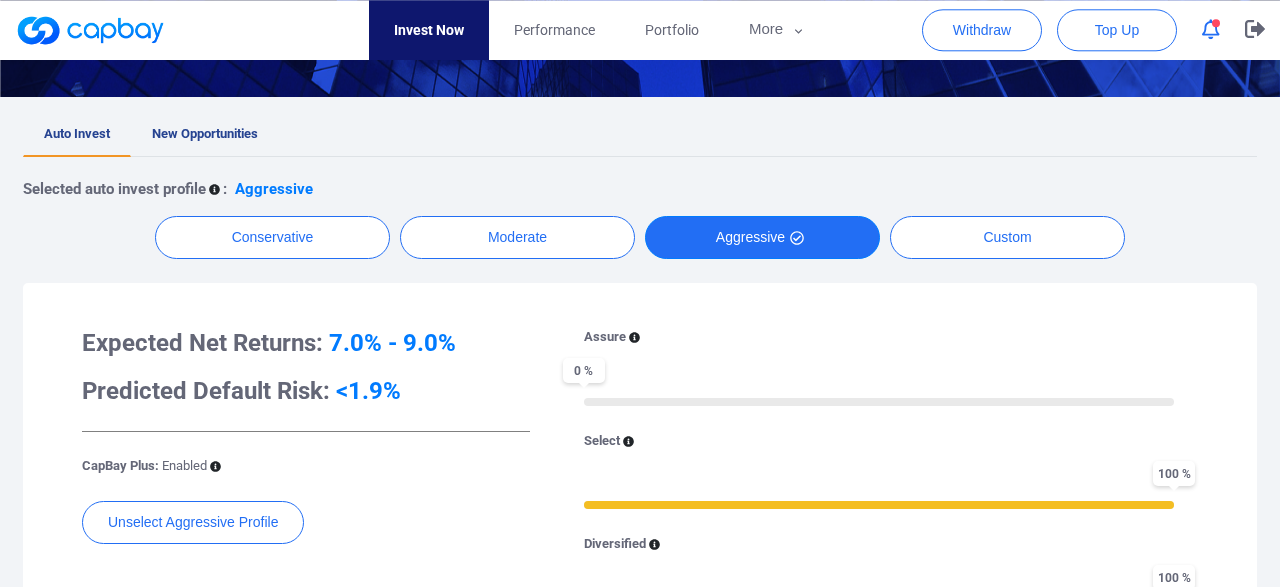 scroll, scrollTop: 363, scrollLeft: 0, axis: vertical 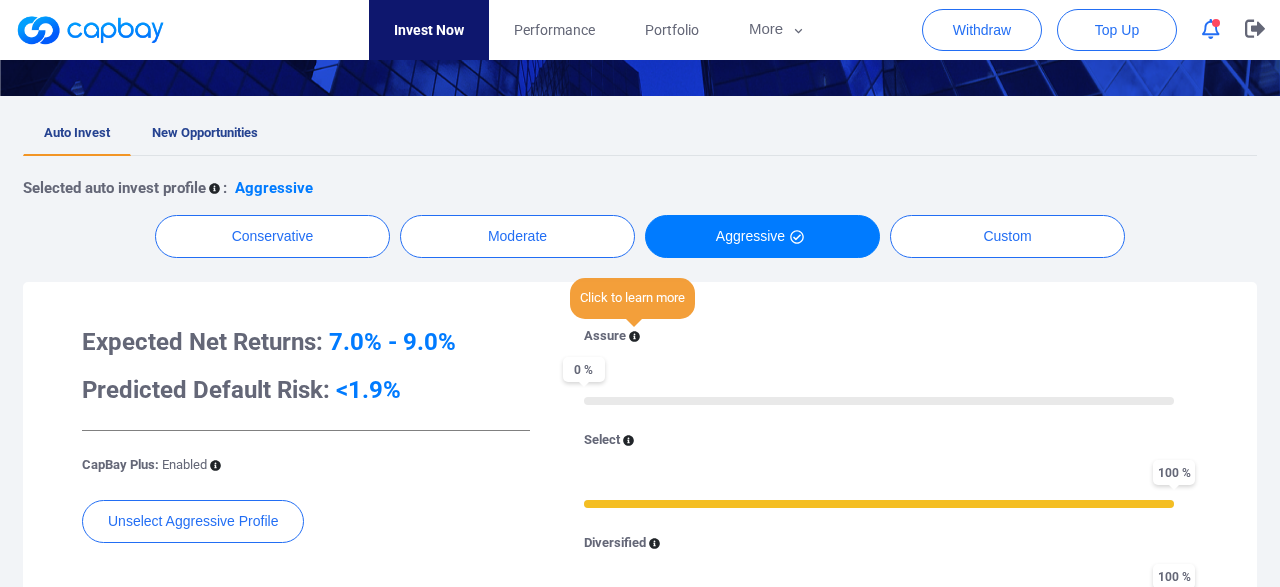 click 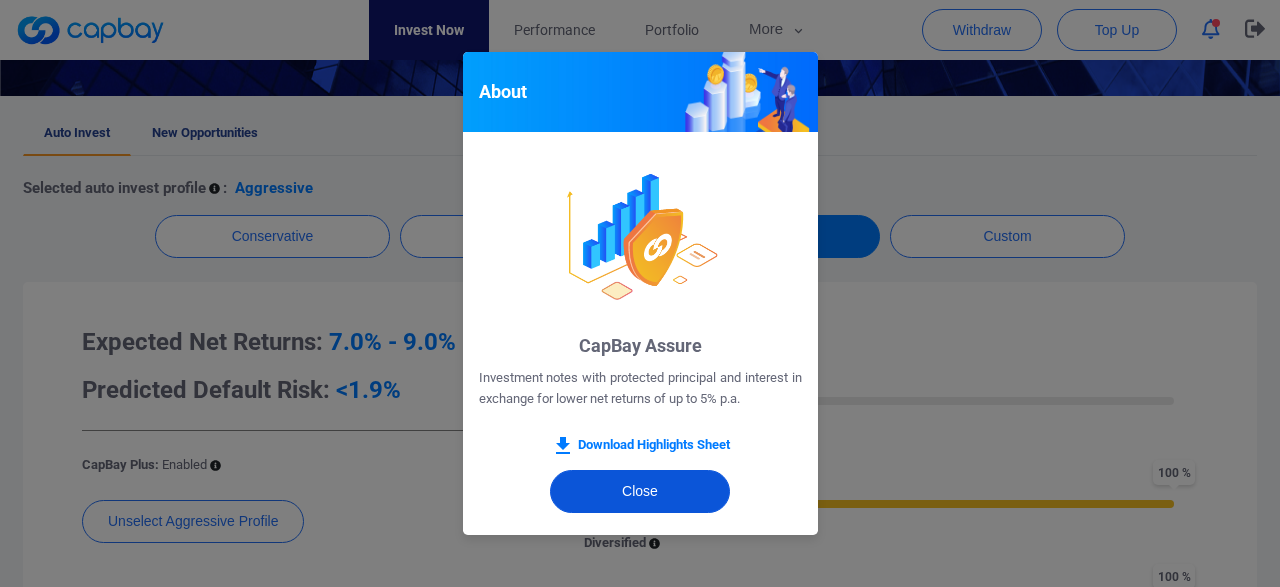 click on "Close" at bounding box center (640, 491) 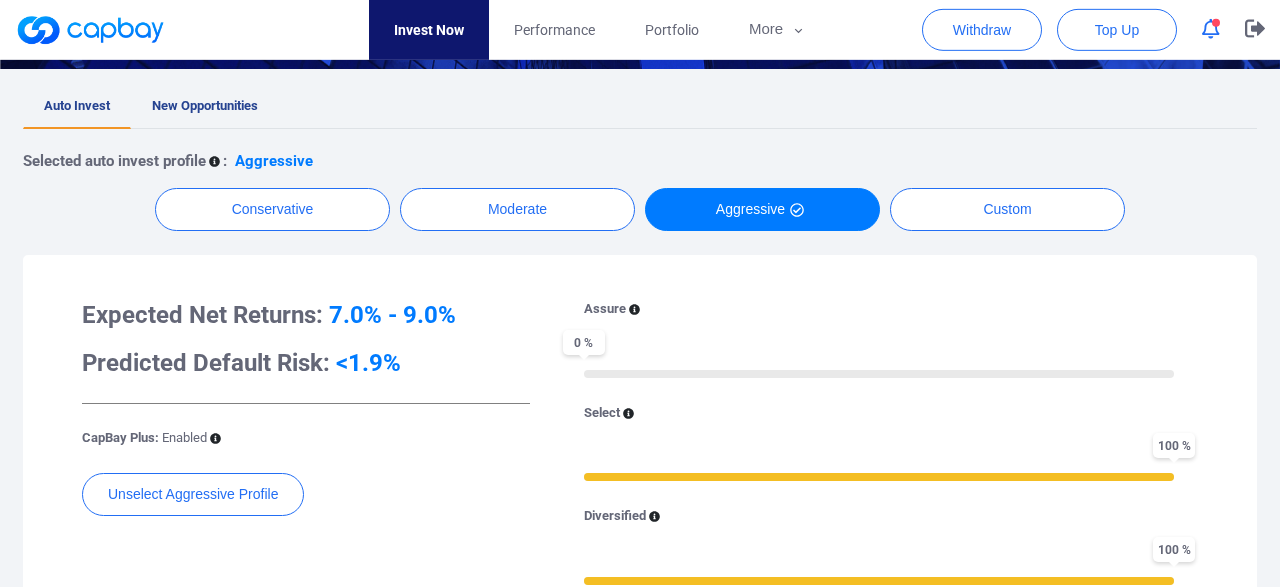 scroll, scrollTop: 363, scrollLeft: 0, axis: vertical 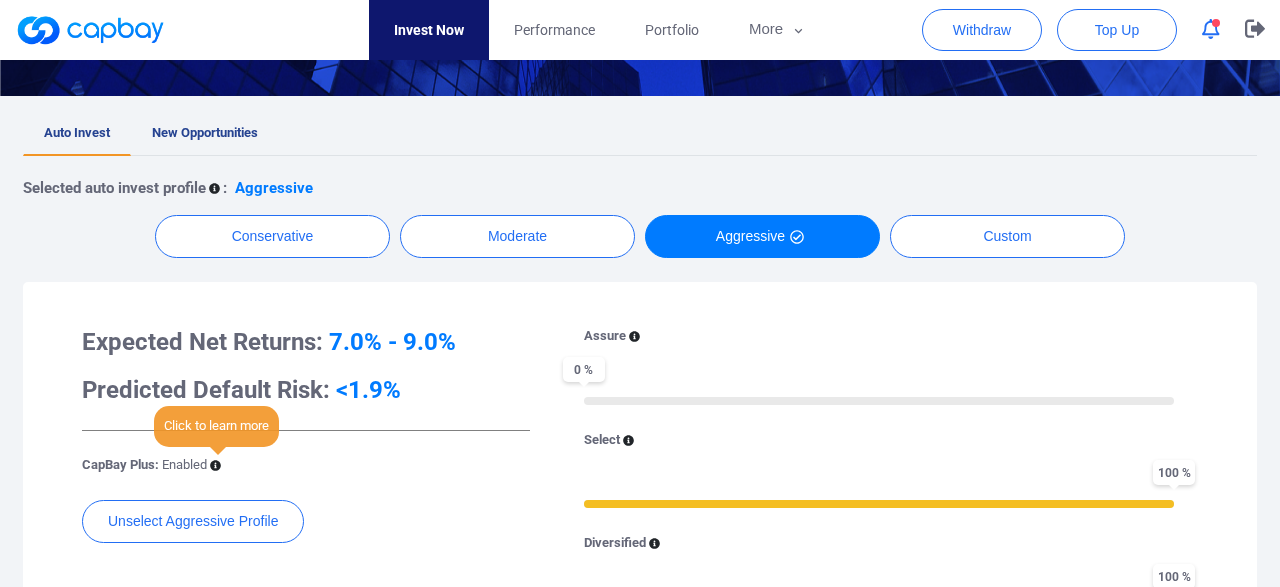 click 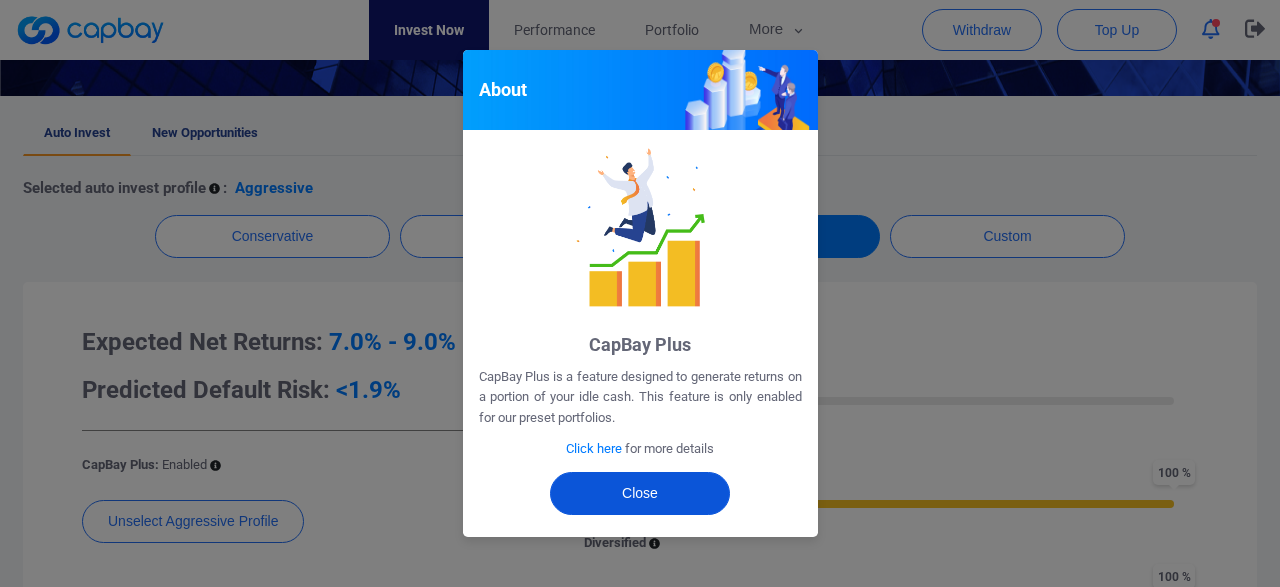 click on "Close" at bounding box center [640, 493] 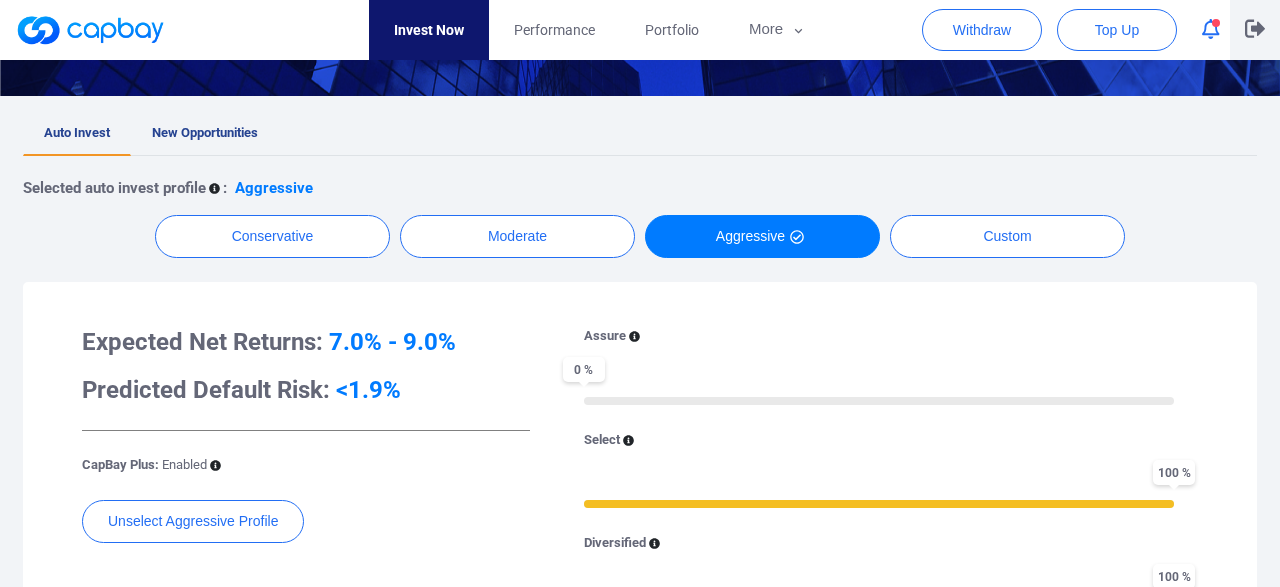 click 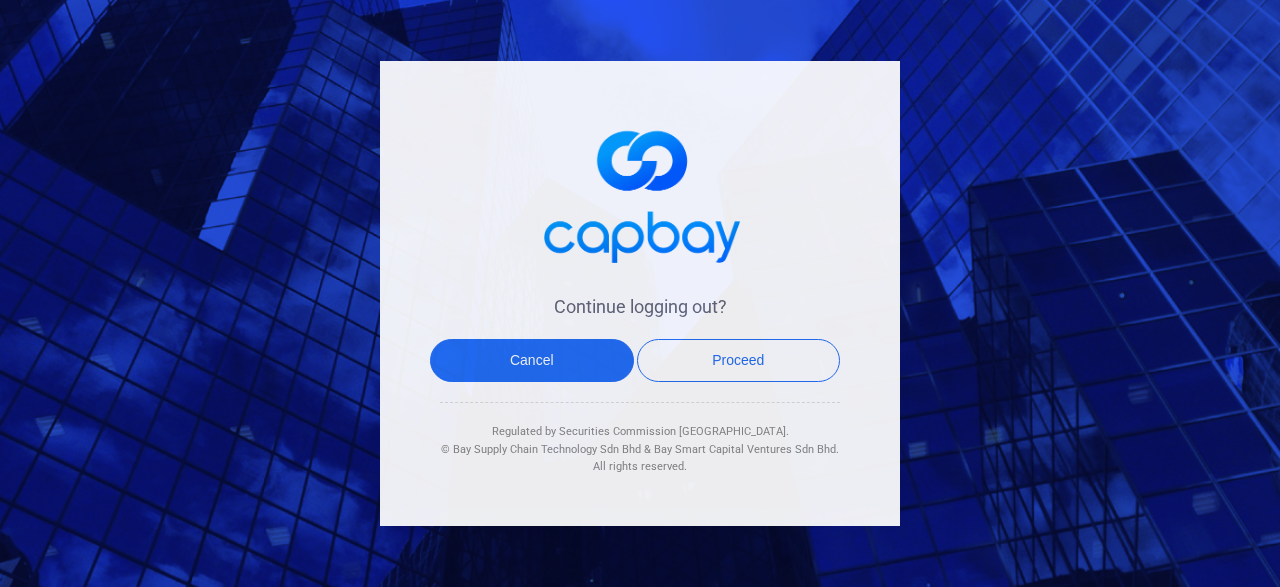 scroll, scrollTop: 0, scrollLeft: 0, axis: both 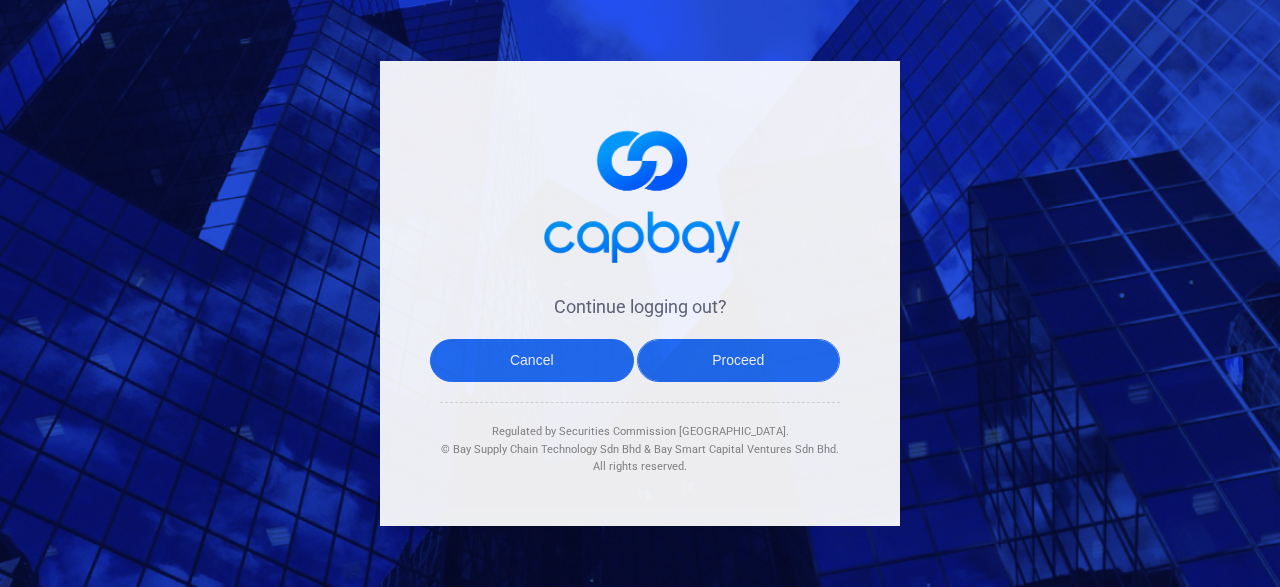 click on "Proceed" at bounding box center (739, 360) 